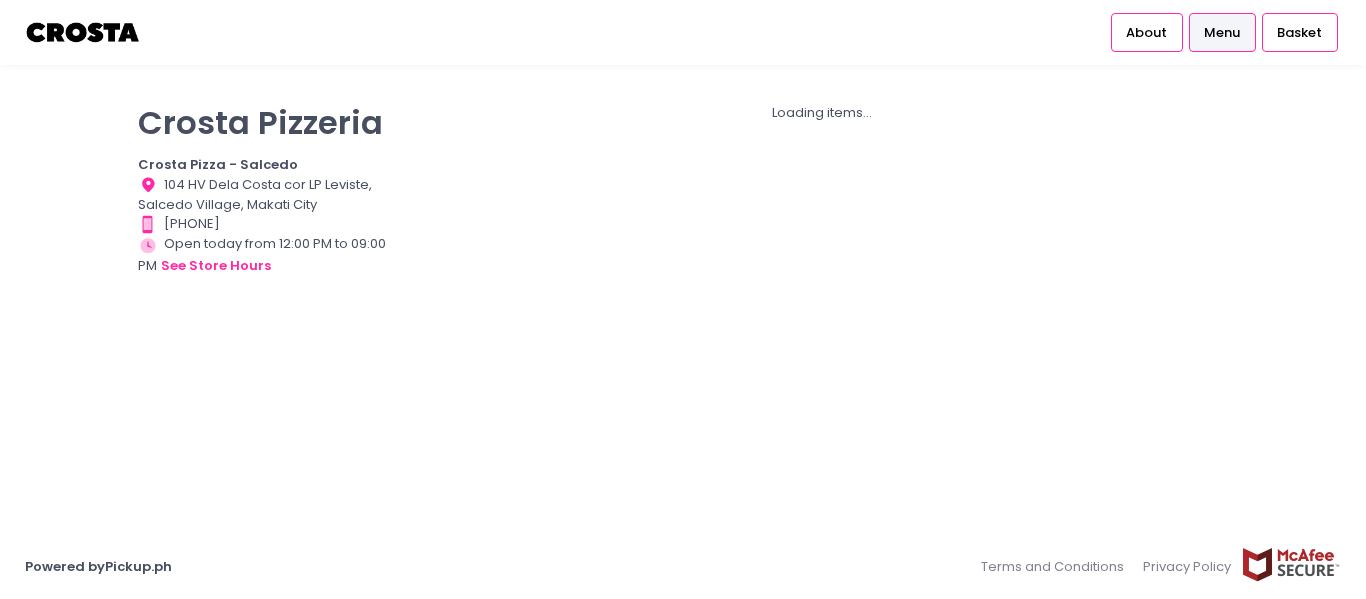 scroll, scrollTop: 0, scrollLeft: 0, axis: both 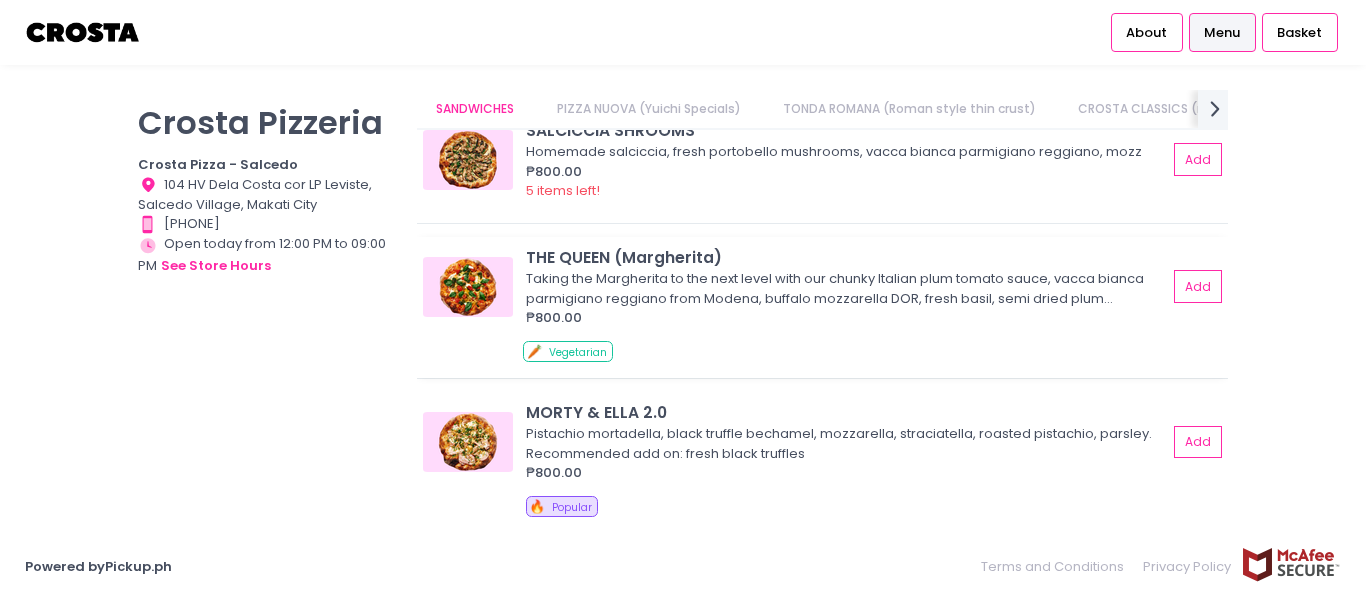 click at bounding box center [468, 287] 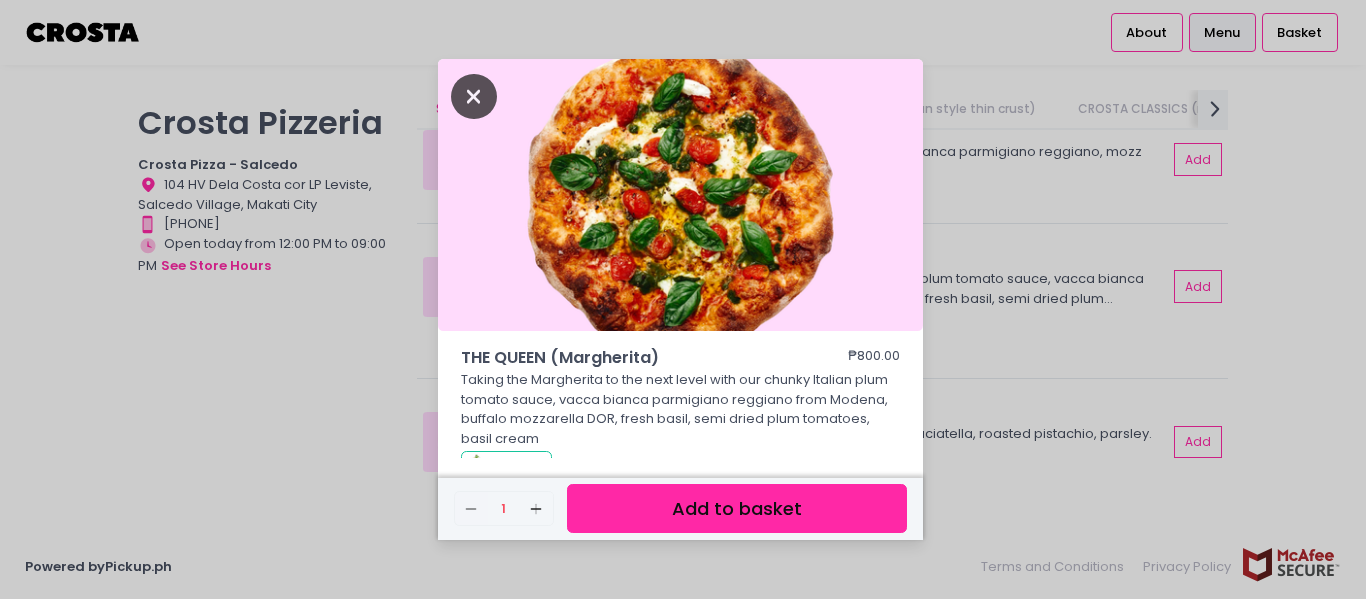 click at bounding box center [474, 96] 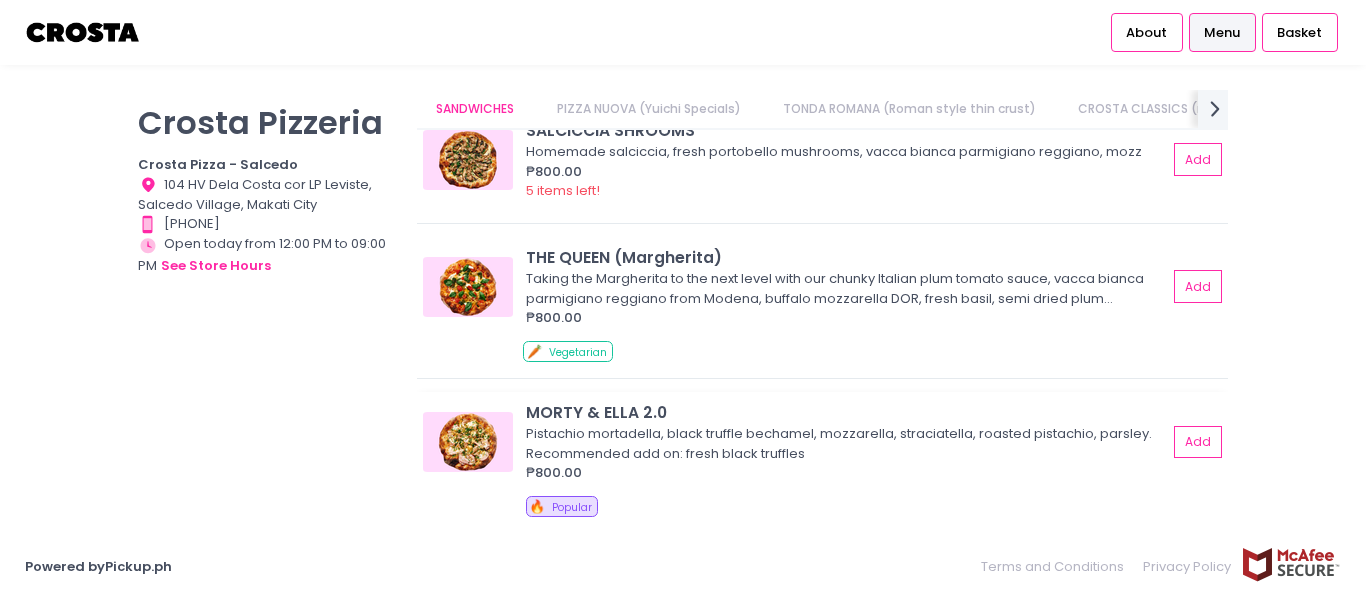 click at bounding box center (468, 442) 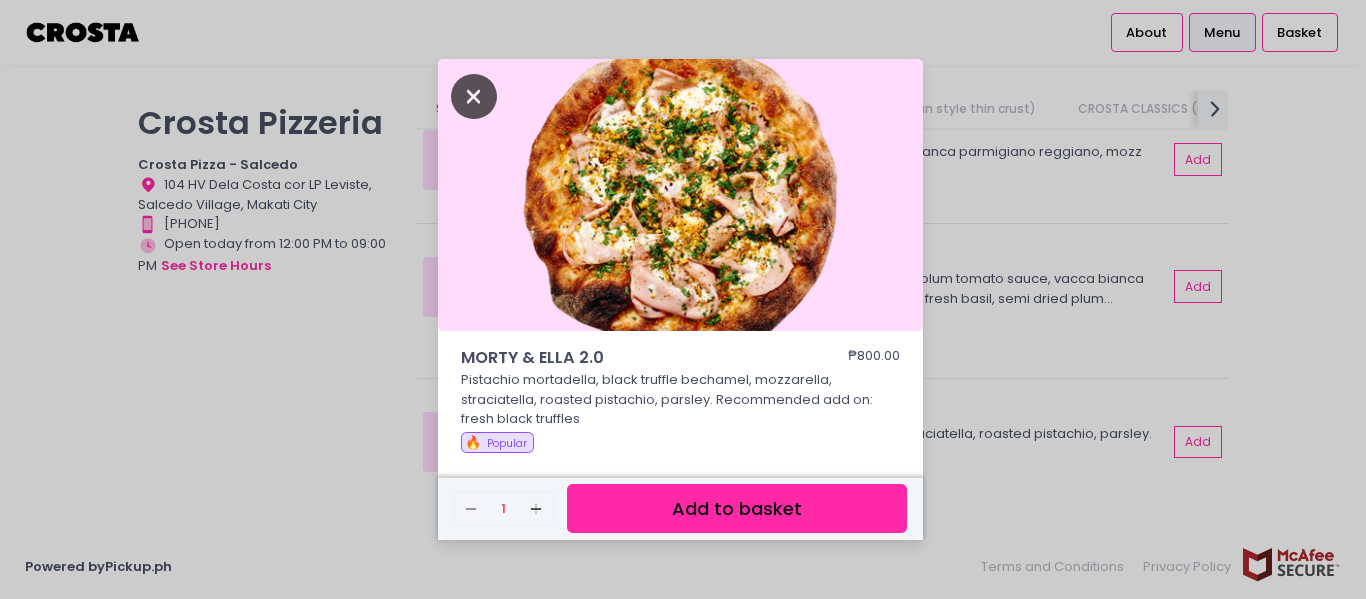 click at bounding box center [474, 96] 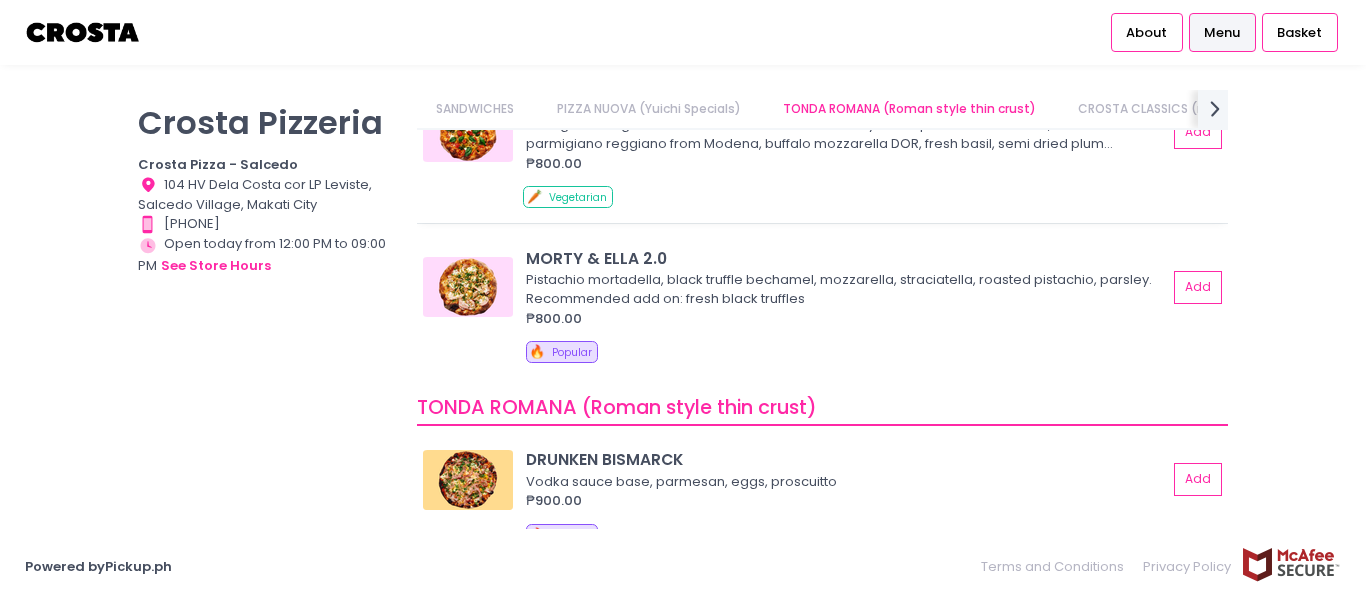 scroll, scrollTop: 542, scrollLeft: 0, axis: vertical 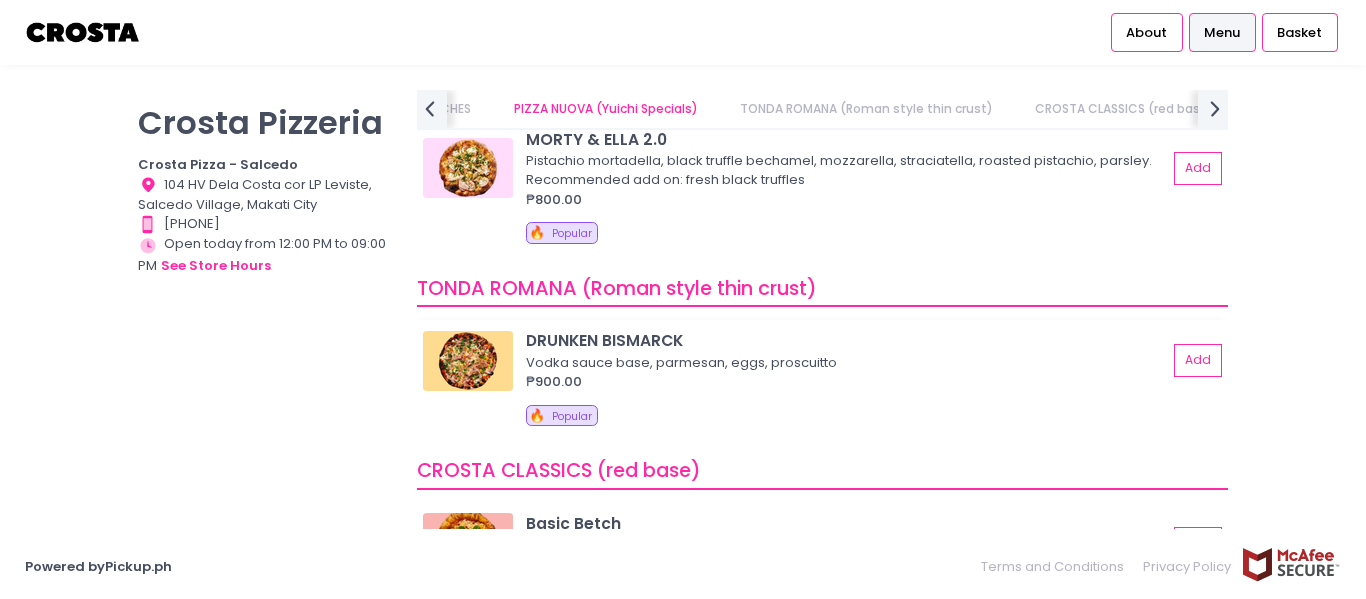 click at bounding box center (468, 361) 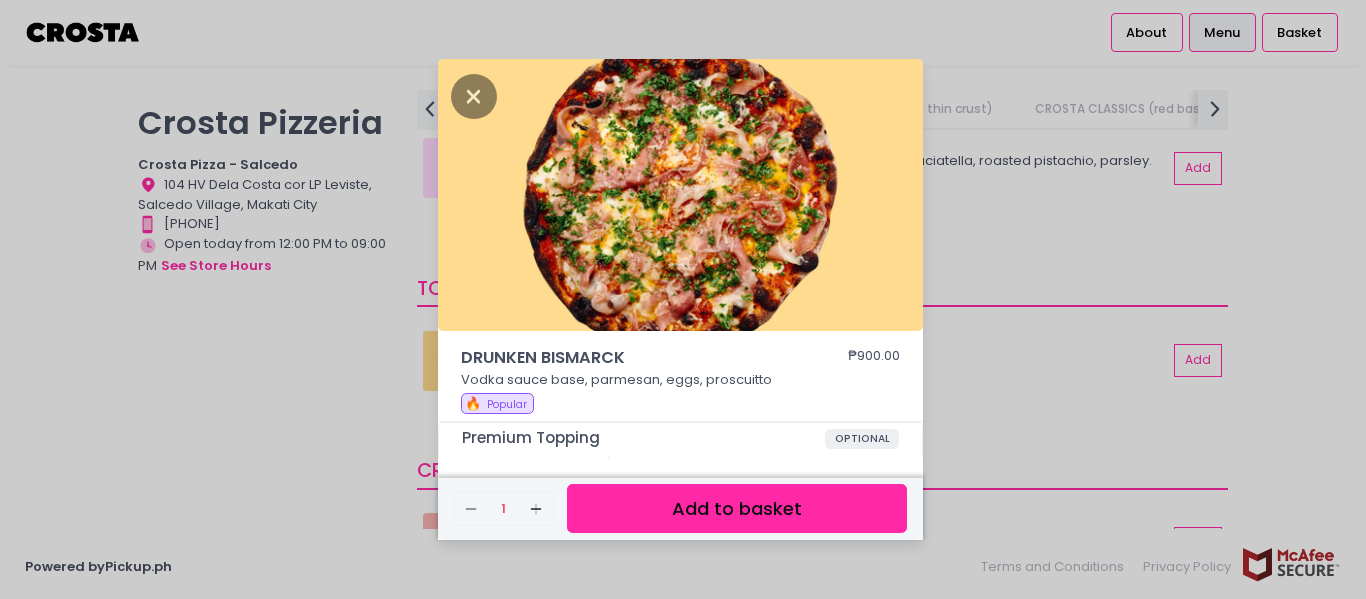 click on "DRUNKEN BISMARCK   ₱900.00 Vodka sauce base, parmesan, eggs, proscuitto 🔥 Popular Premium Topping OPTIONAL   Select up to    1 (optional) Fresh Black Truffle   +  ₱500.00 Remove Created with Sketch. 1 Add Created with Sketch. Add to basket" at bounding box center (683, 299) 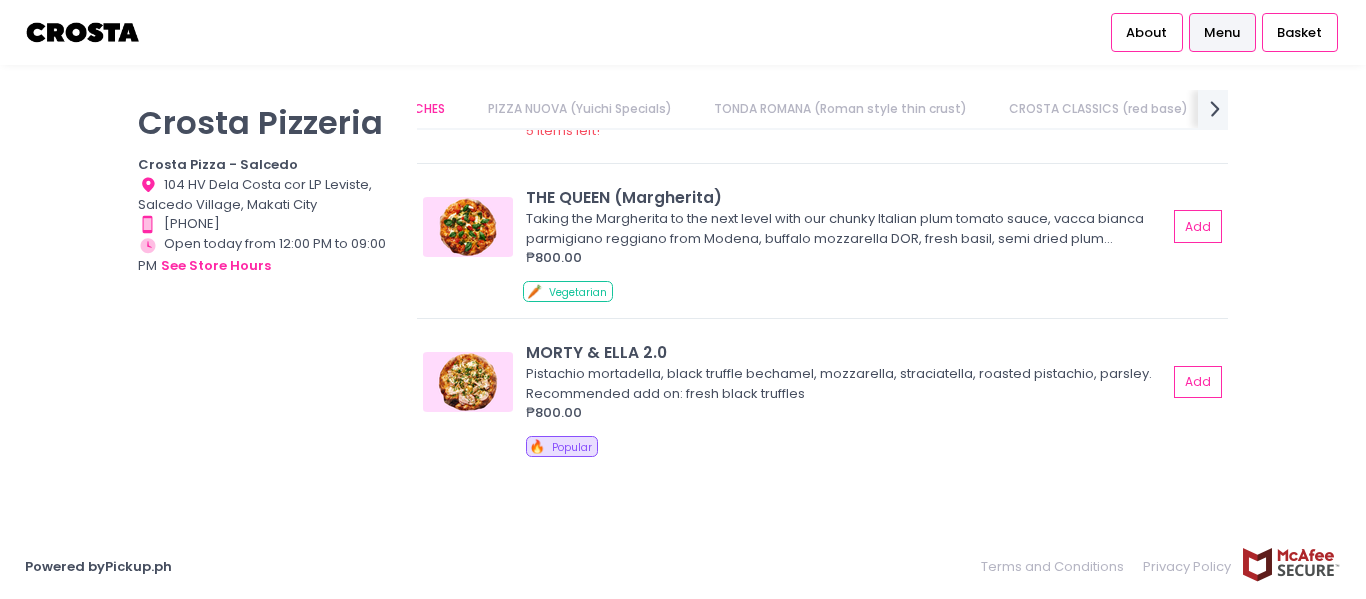 scroll, scrollTop: 56, scrollLeft: 0, axis: vertical 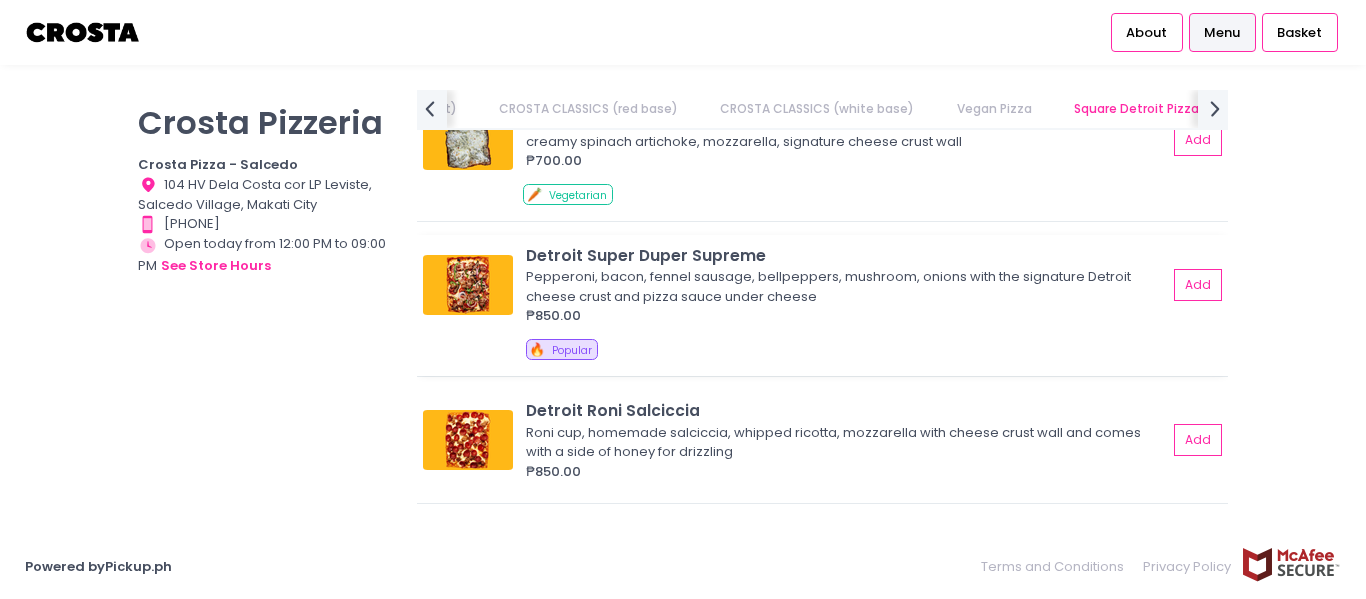 click at bounding box center (468, 285) 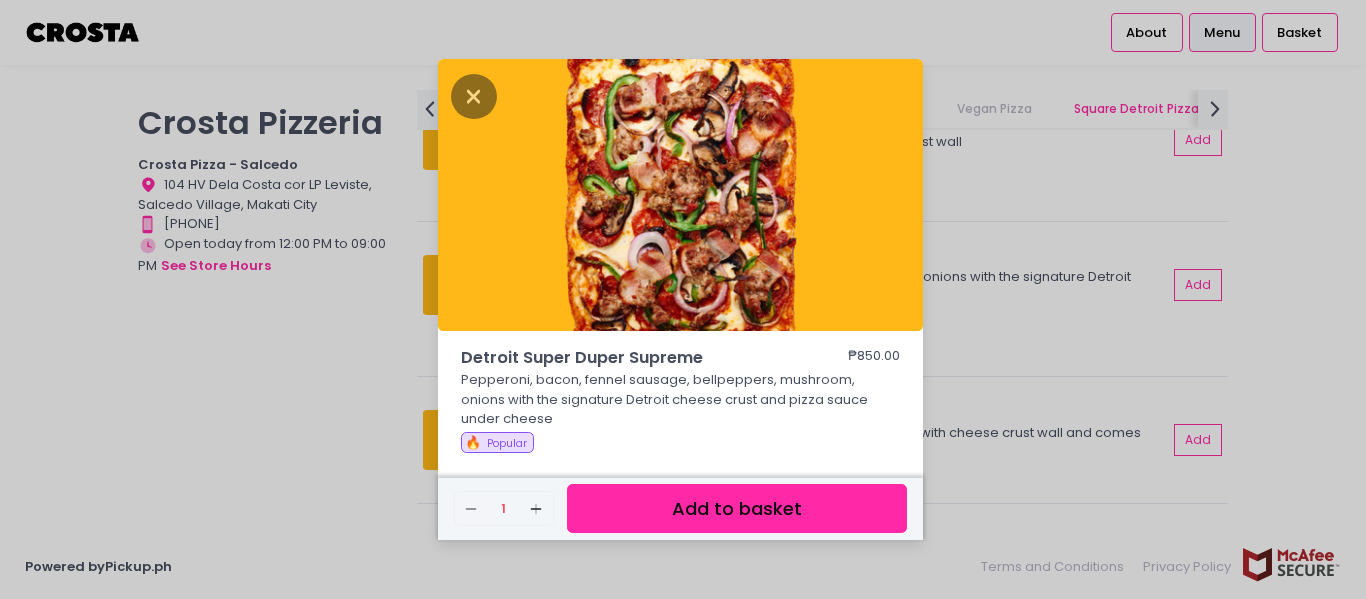 click on "Detroit Super Duper Supreme   ₱850.00 Pepperoni, bacon, fennel sausage, bellpeppers, mushroom, onions with the signature Detroit cheese crust and pizza sauce under cheese 🔥 Popular GIFTING TO SOMEONE? OPTIONAL If you're buying multiple pizzas please tick this upgrade for EVERY pizza  Select up to    1 (optional) Satin ribbon upgrade    +  ₱10.00 Remove Created with Sketch. 1 Add Created with Sketch. Add to basket" at bounding box center [683, 299] 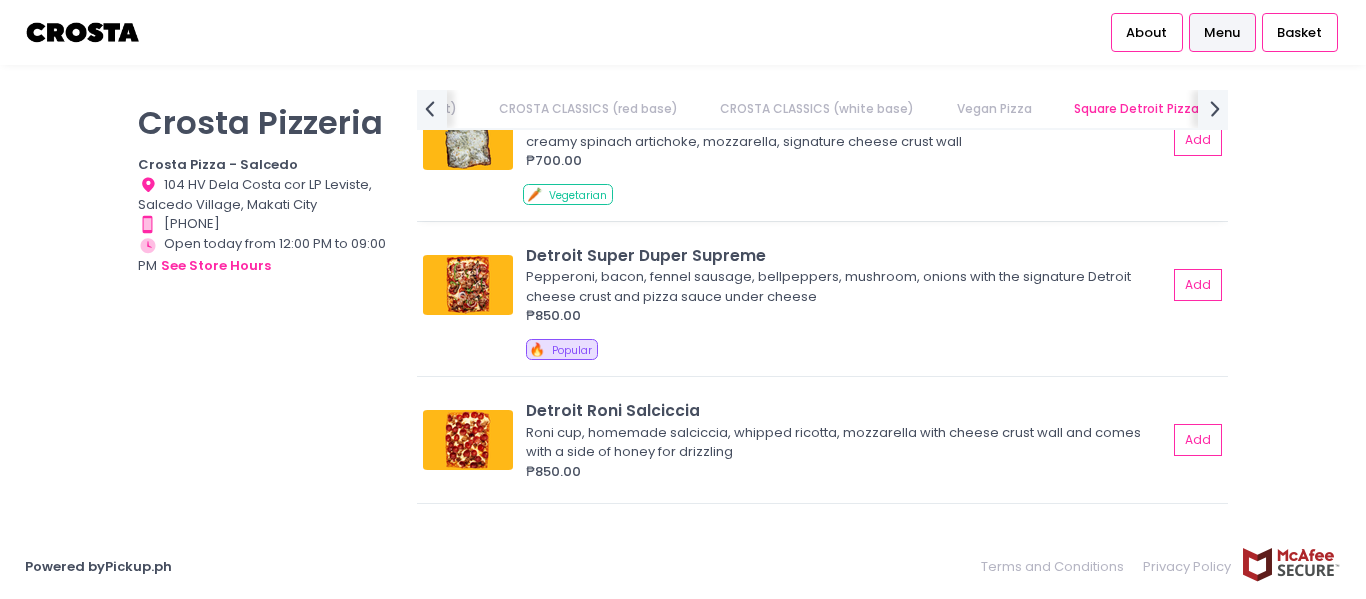 click at bounding box center (468, 140) 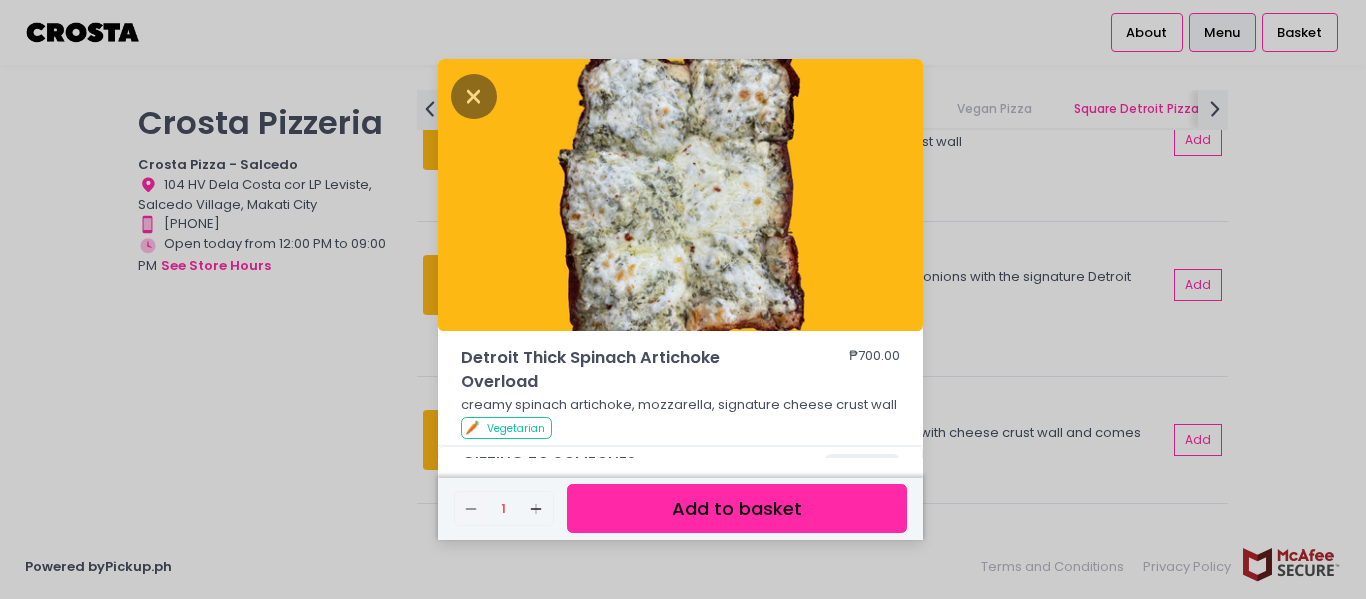 click on "Detroit Thick Spinach Artichoke Overload   ₱700.00 creamy spinach artichoke, mozzarella, signature cheese crust wall 🥕 Vegetarian GIFTING TO SOMEONE? OPTIONAL If you're buying multiple pizzas please tick this upgrade for EVERY pizza  Select up to    1 (optional) Satin ribbon upgrade    +  ₱10.00 Remove Created with Sketch. 1 Add Created with Sketch. Add to basket" at bounding box center (683, 299) 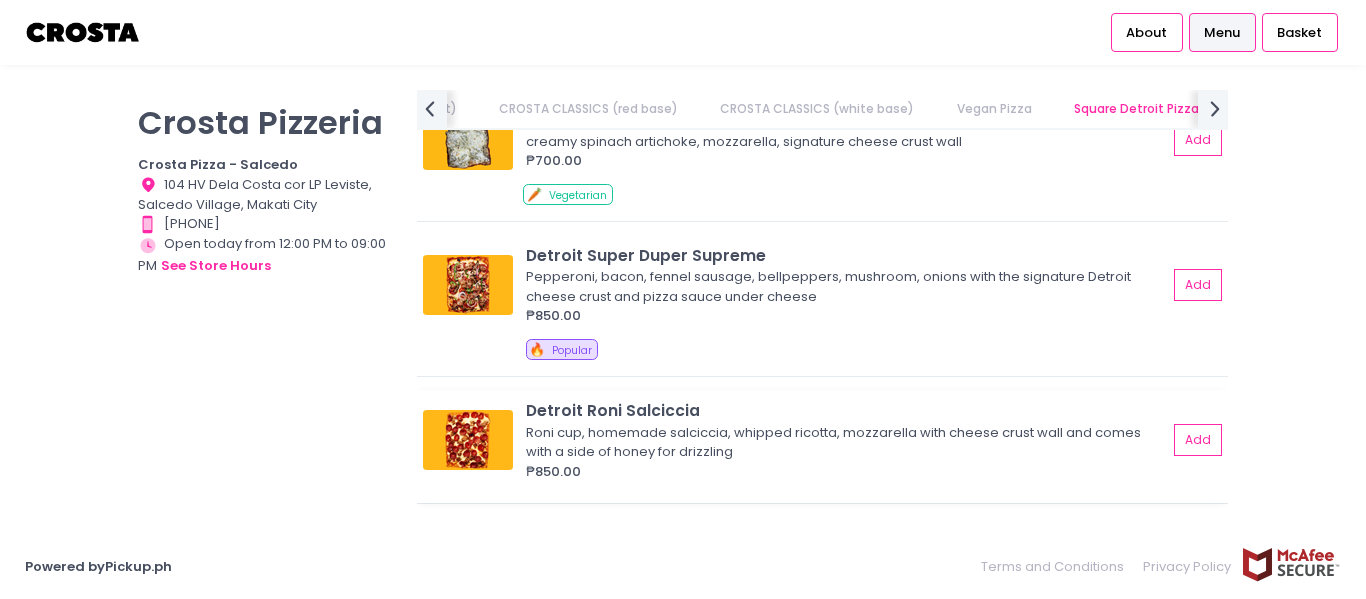 click at bounding box center (468, 440) 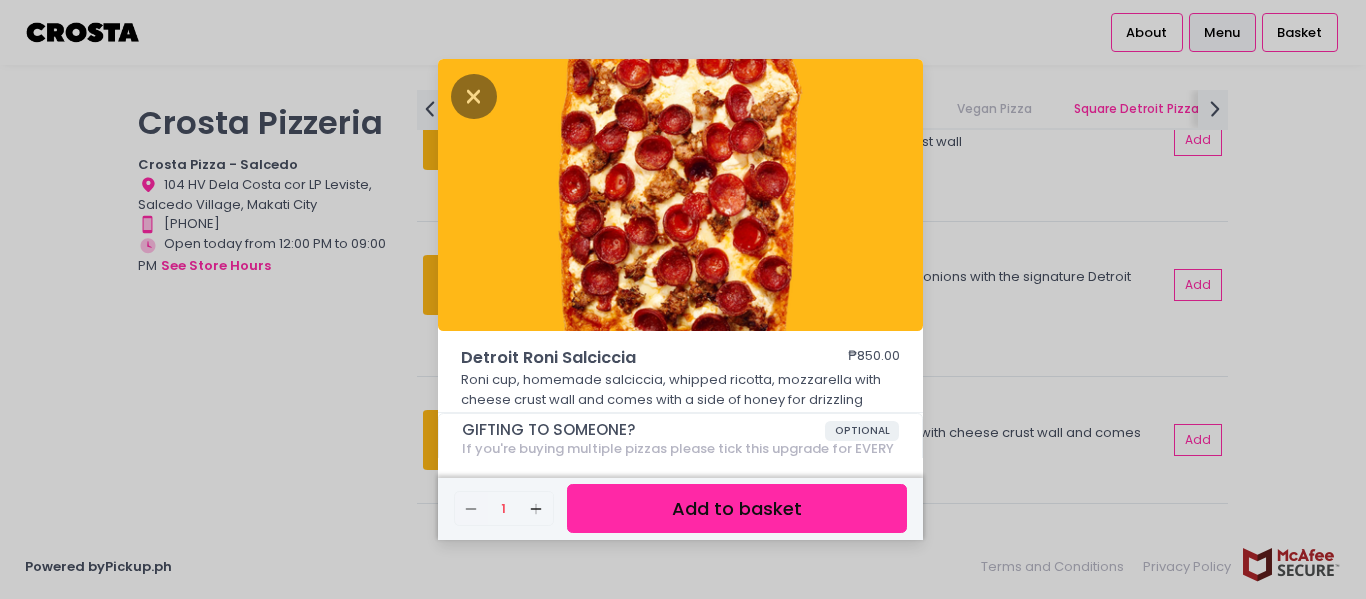 click on "Detroit Roni Salciccia   ₱850.00 Roni cup, homemade salciccia, whipped ricotta, mozzarella with cheese crust wall and comes with a side of honey for drizzling  GIFTING TO SOMEONE? OPTIONAL If you're buying multiple pizzas please tick this upgrade for EVERY pizza  Select up to    1 (optional) Satin ribbon upgrade    +  ₱10.00 Remove Created with Sketch. 1 Add Created with Sketch. Add to basket" at bounding box center (683, 299) 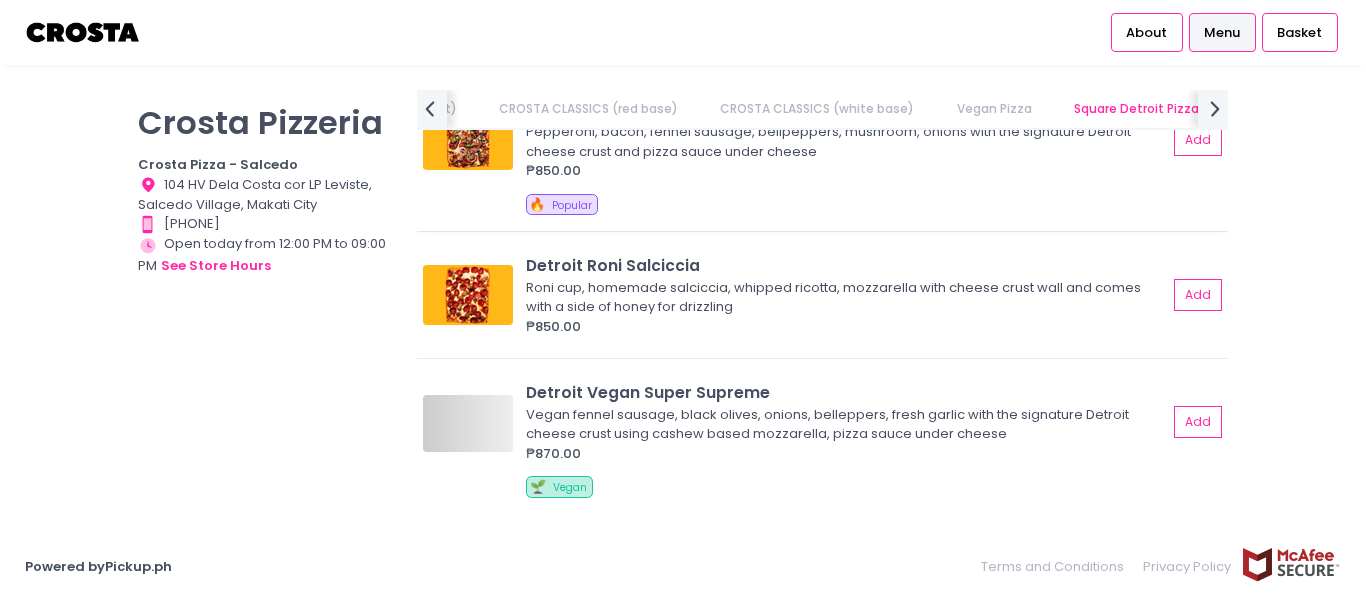 scroll, scrollTop: 2667, scrollLeft: 0, axis: vertical 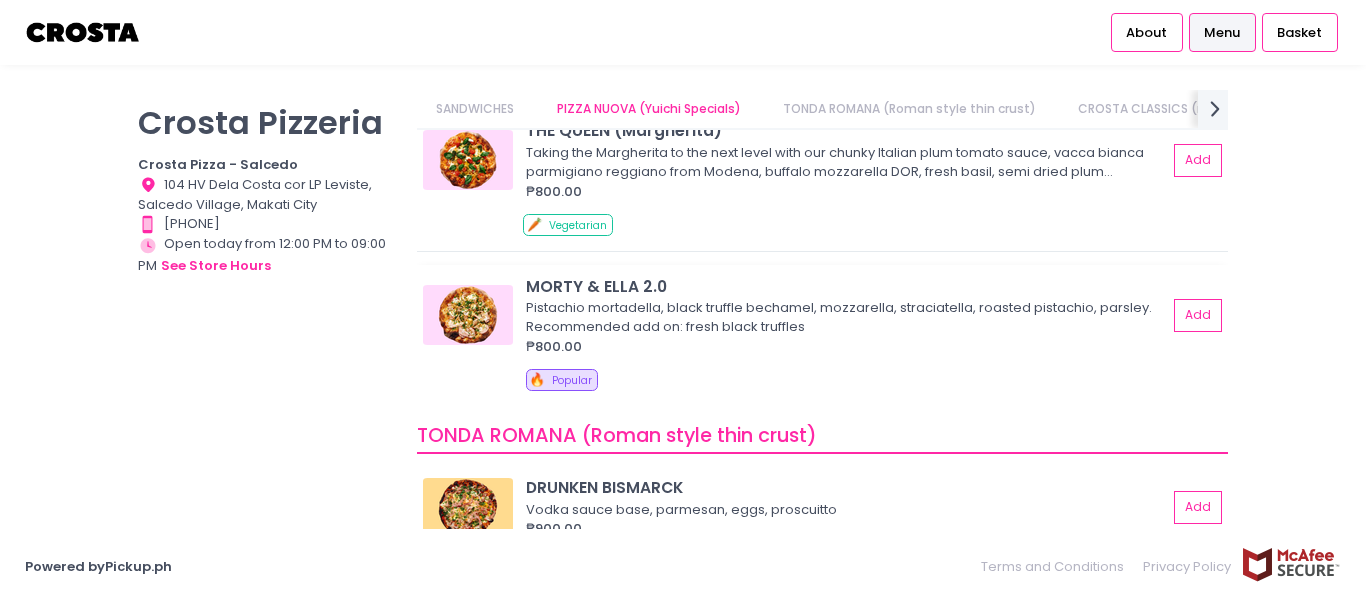click at bounding box center (468, 315) 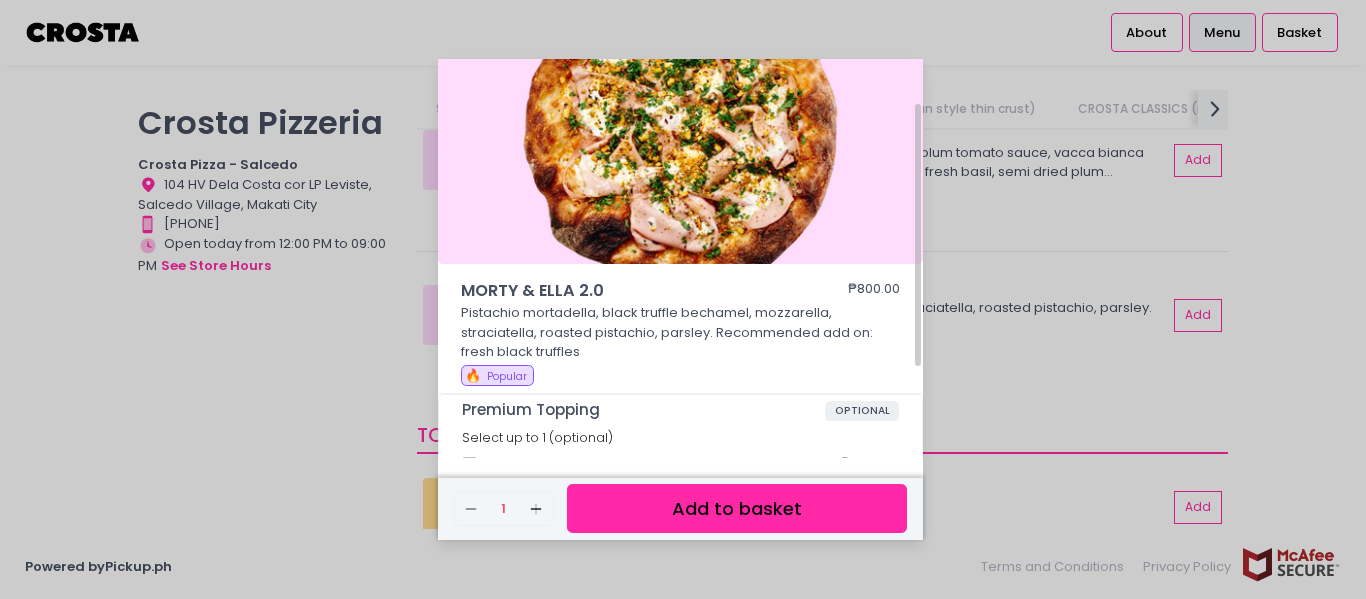 scroll, scrollTop: 68, scrollLeft: 0, axis: vertical 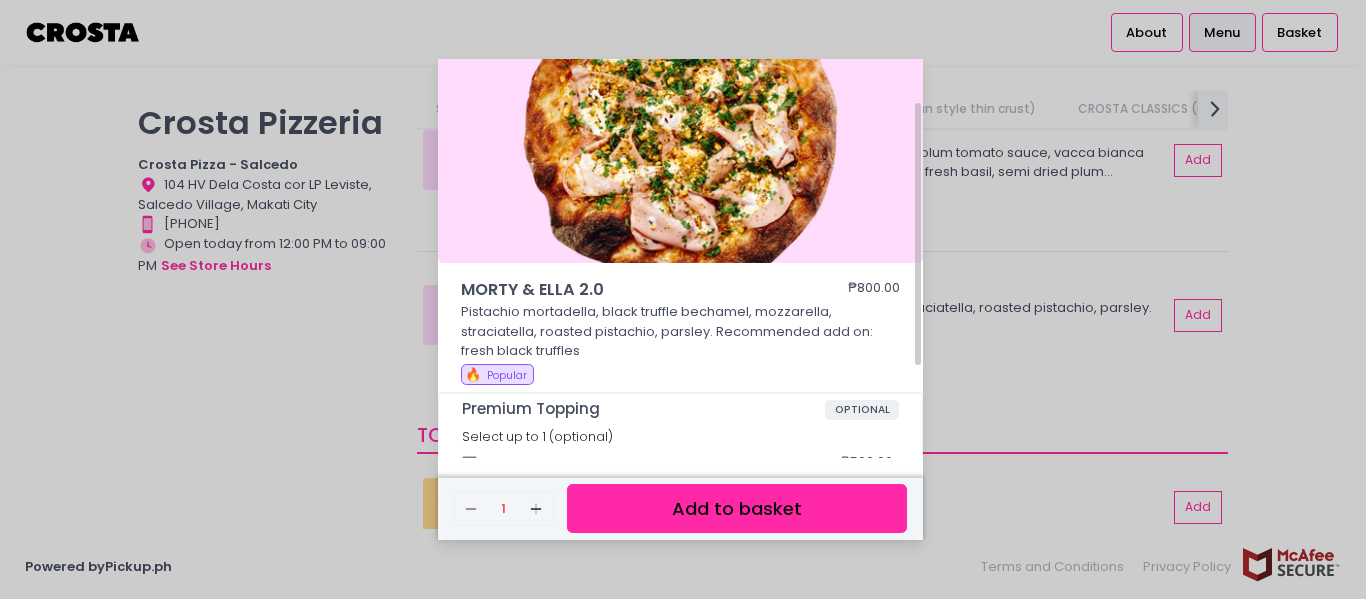 drag, startPoint x: 291, startPoint y: 302, endPoint x: 0, endPoint y: 113, distance: 346.9899 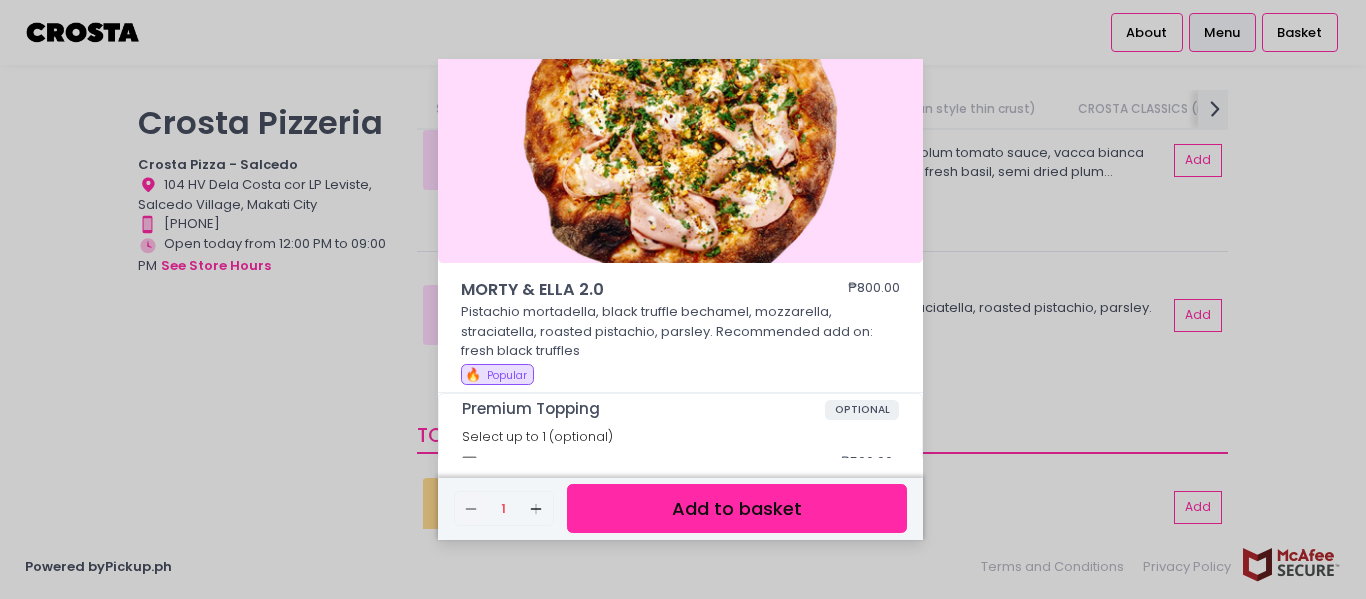 click on "MORTY & ELLA 2.0   ₱800.00 Pistachio mortadella, black truffle bechamel, mozzarella, straciatella, roasted pistachio, parsley. Recommended add on: fresh black truffles  🔥 Popular Premium Topping OPTIONAL   Select up to    1 (optional) Fresh Black Truffle   +  ₱500.00 GIFTING TO SOMEONE? OPTIONAL If you're buying multiple pizzas please tick this upgrade for EVERY pizza  Select up to    1 (optional) Satin ribbon upgrade    +  ₱10.00 Remove Created with Sketch. 1 Add Created with Sketch. Add to basket" at bounding box center [683, 299] 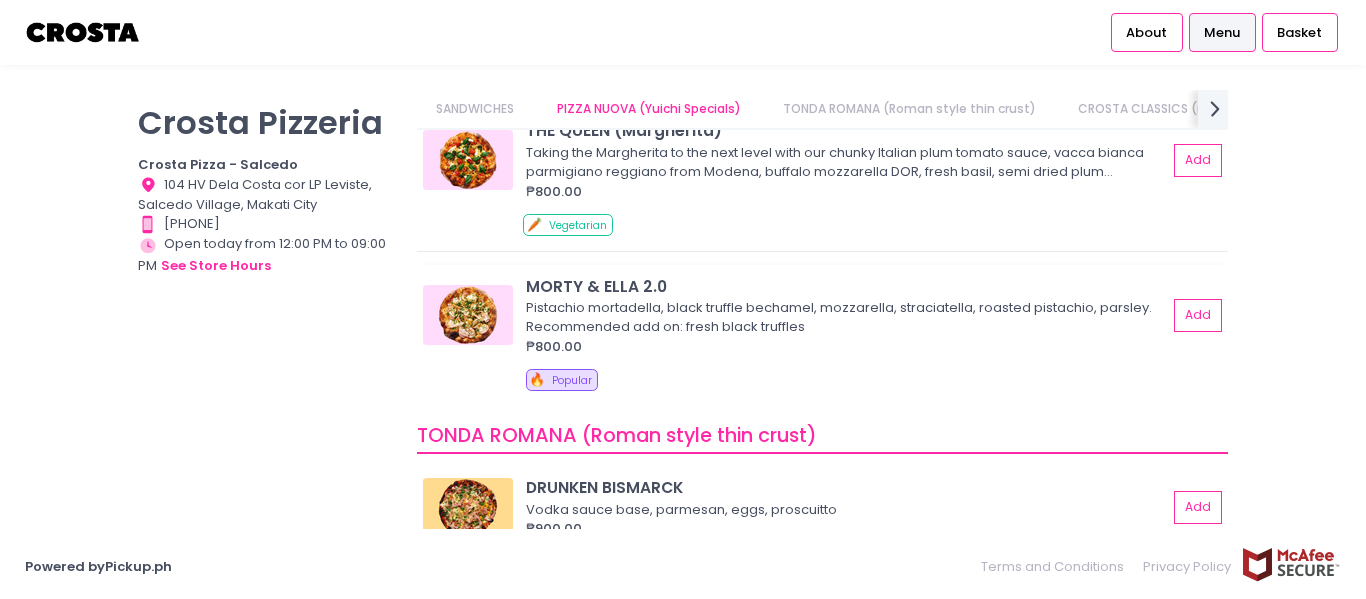 click at bounding box center [468, 315] 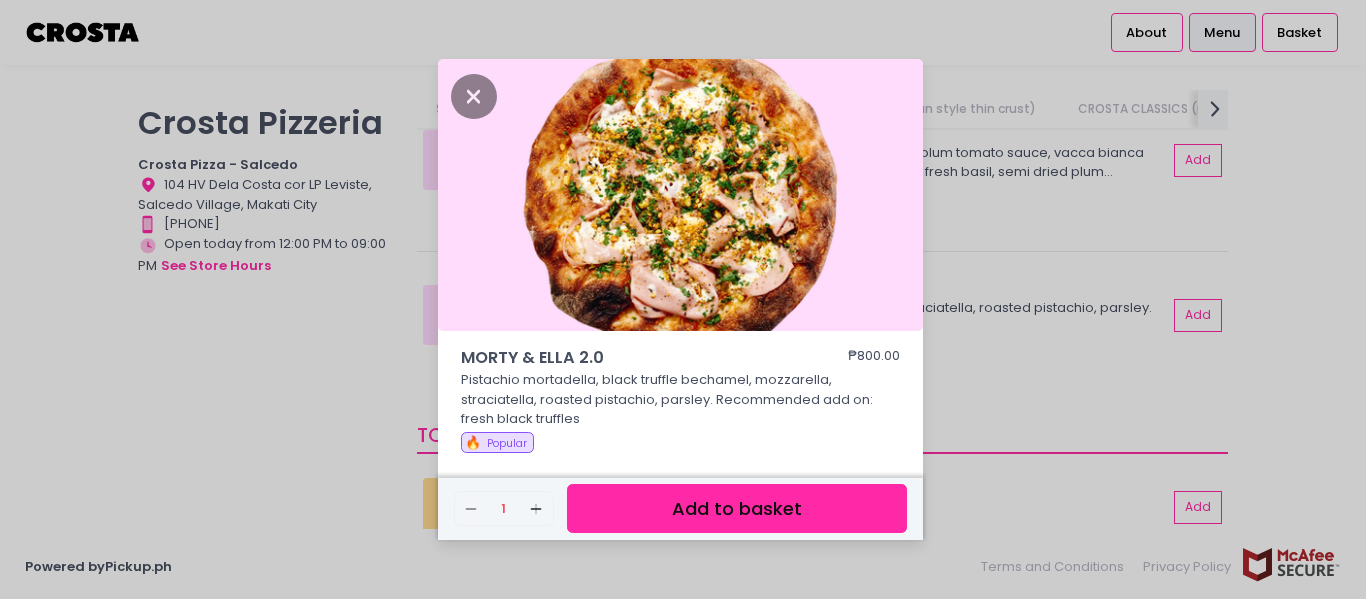 scroll, scrollTop: 208, scrollLeft: 0, axis: vertical 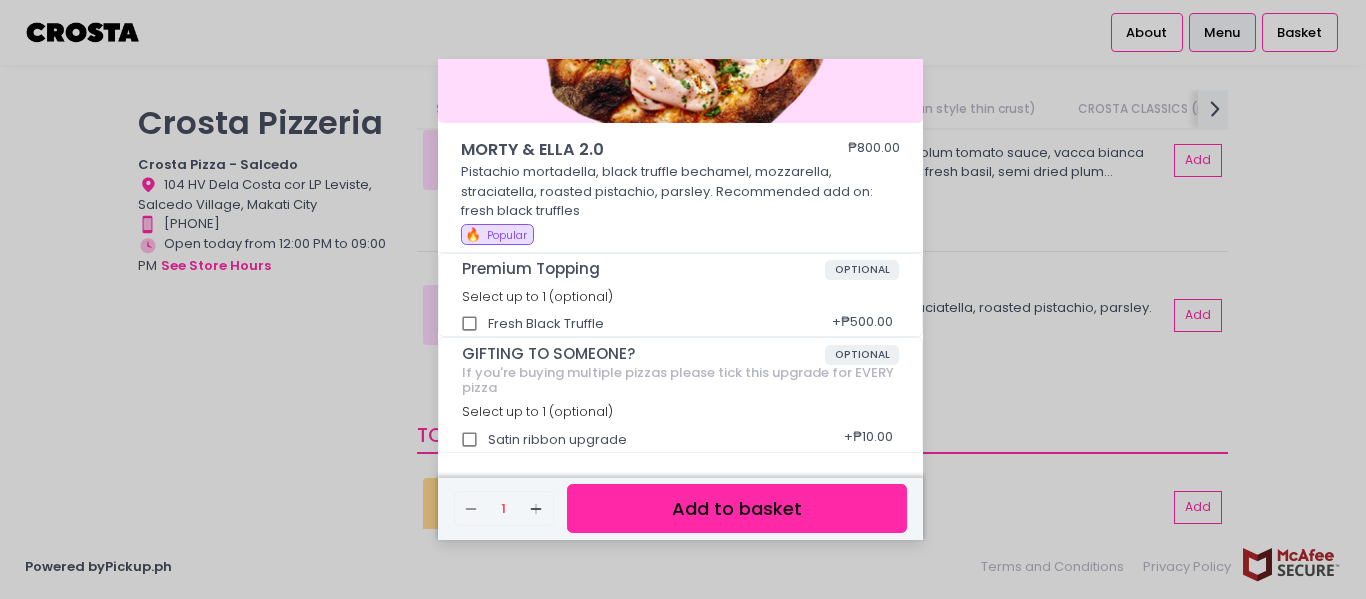 click on "MORTY & ELLA 2.0   ₱800.00 Pistachio mortadella, black truffle bechamel, mozzarella, straciatella, roasted pistachio, parsley. Recommended add on: fresh black truffles  🔥 Popular Premium Topping OPTIONAL   Select up to    1 (optional) Fresh Black Truffle   +  ₱500.00 GIFTING TO SOMEONE? OPTIONAL If you're buying multiple pizzas please tick this upgrade for EVERY pizza  Select up to    1 (optional) Satin ribbon upgrade    +  ₱10.00 Remove Created with Sketch. 1 Add Created with Sketch. Add to basket" at bounding box center (683, 299) 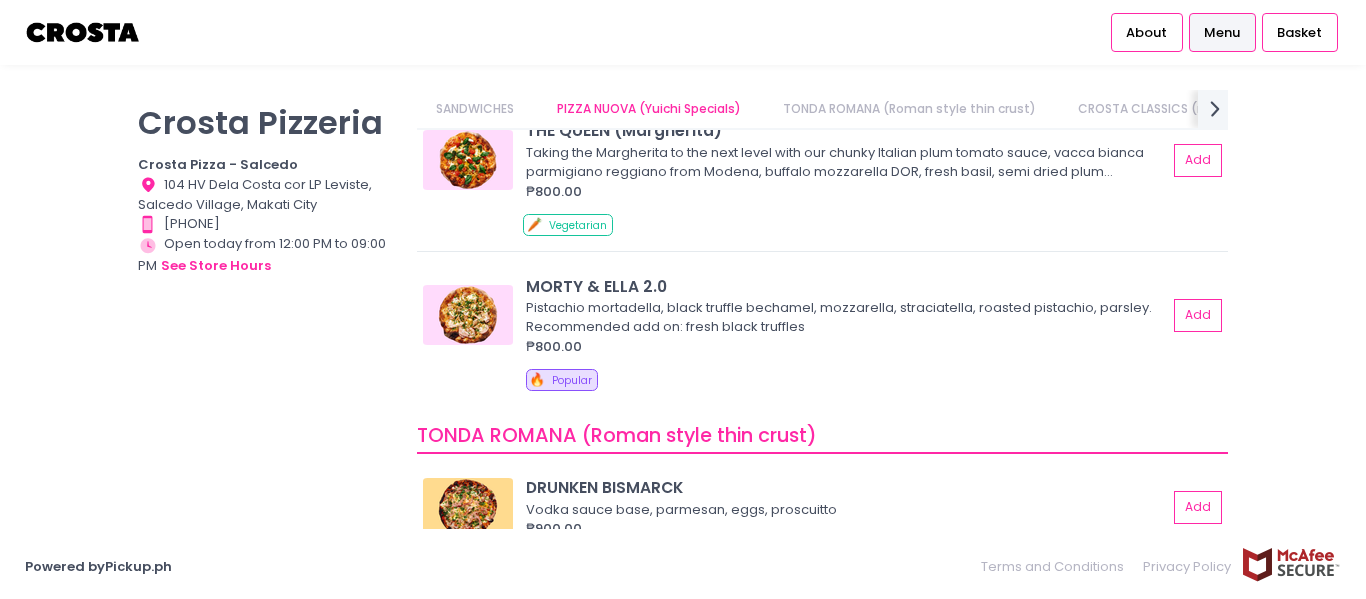 scroll, scrollTop: 1003, scrollLeft: 0, axis: vertical 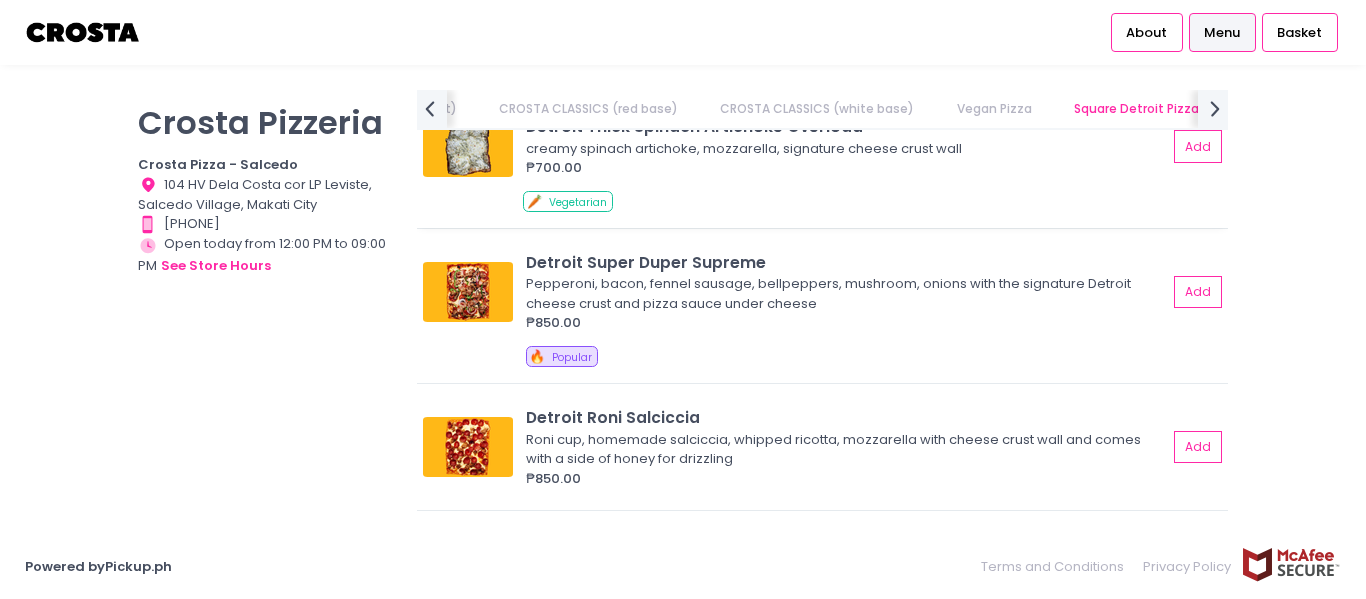 click at bounding box center [468, 147] 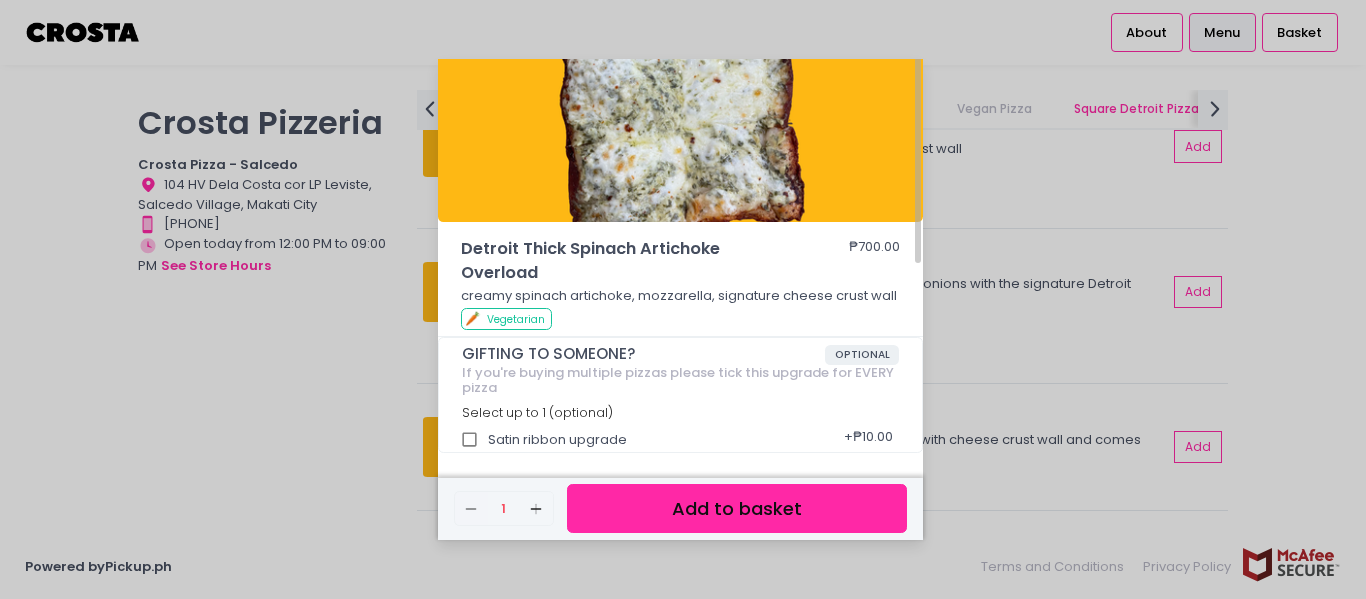 scroll, scrollTop: 0, scrollLeft: 0, axis: both 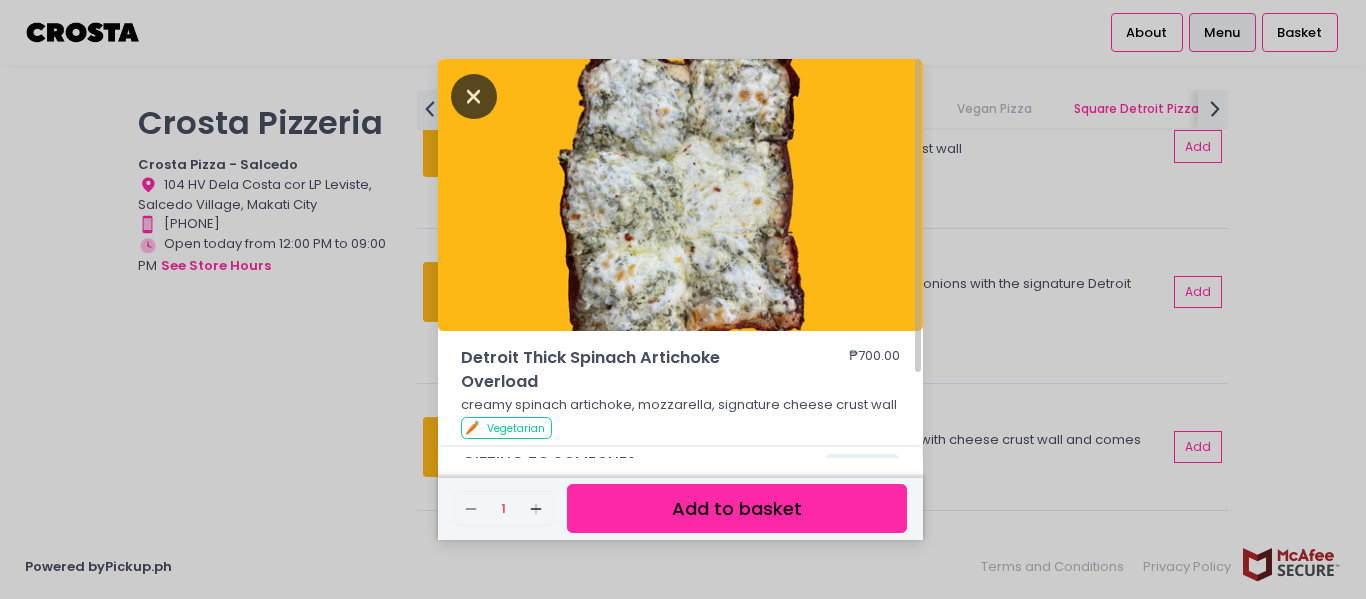 click at bounding box center (474, 96) 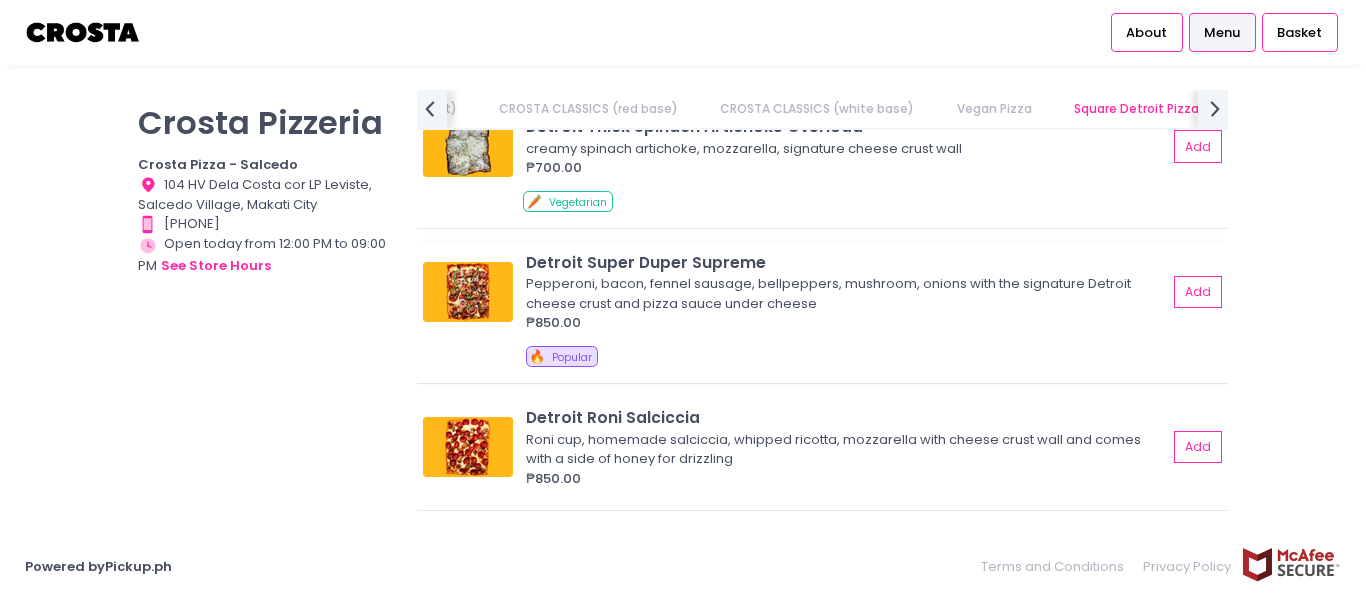 scroll, scrollTop: 2815, scrollLeft: 0, axis: vertical 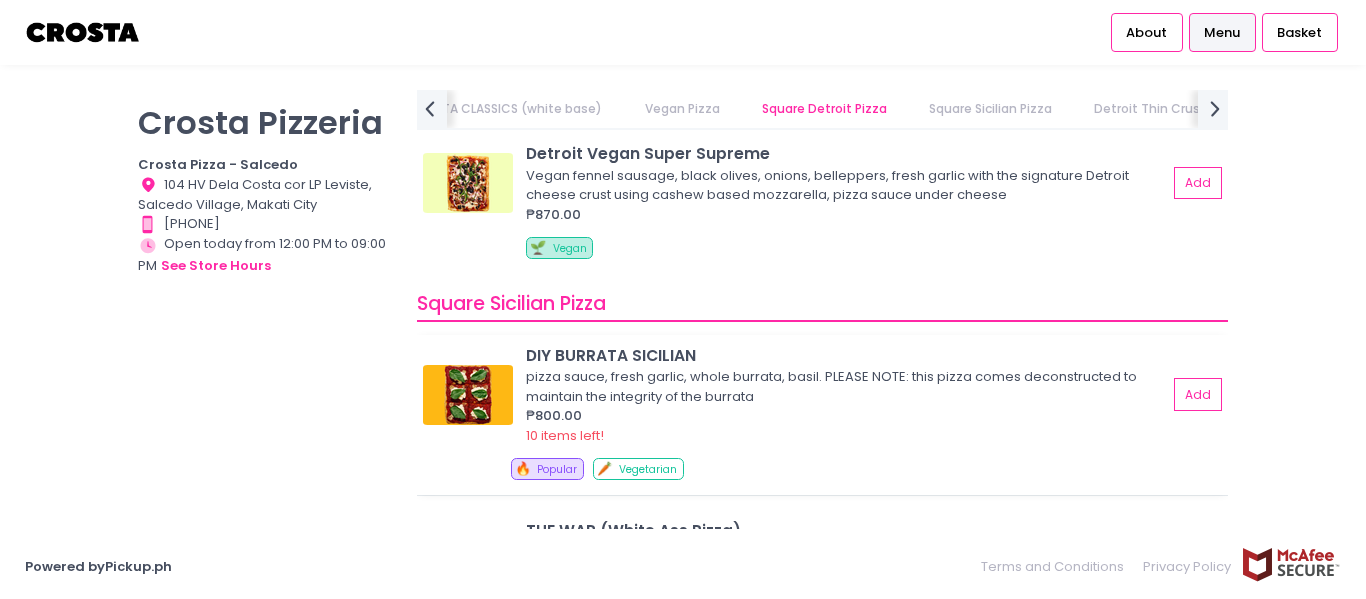 click at bounding box center [468, 395] 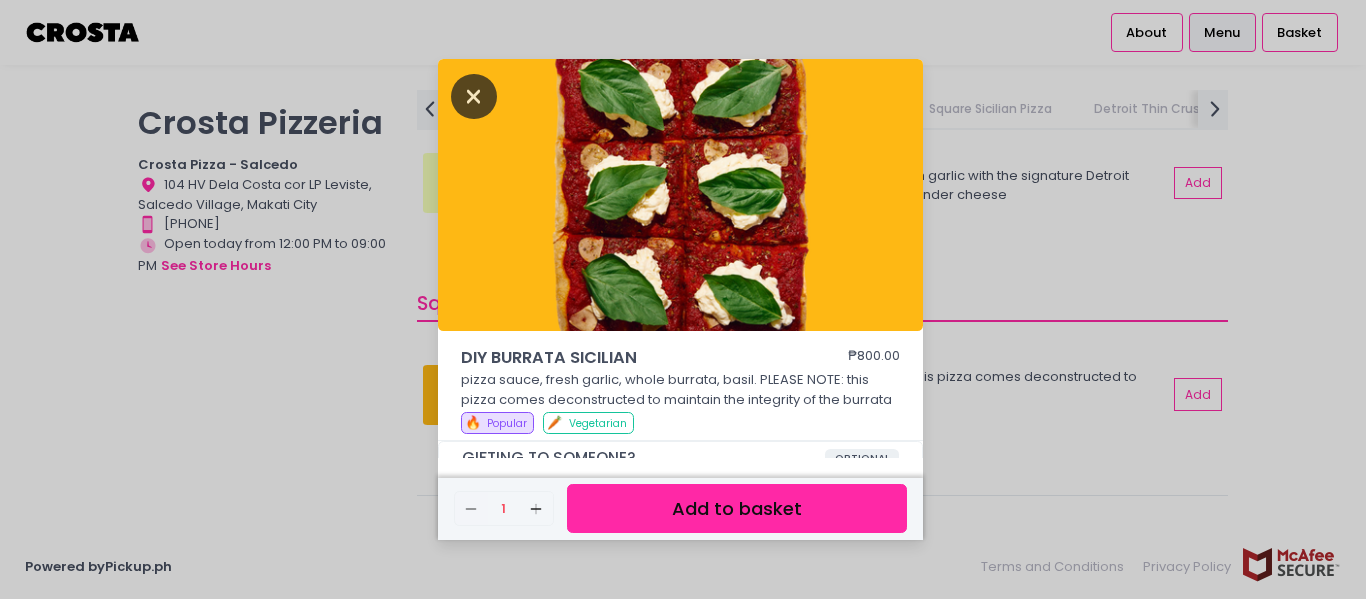 click at bounding box center (474, 96) 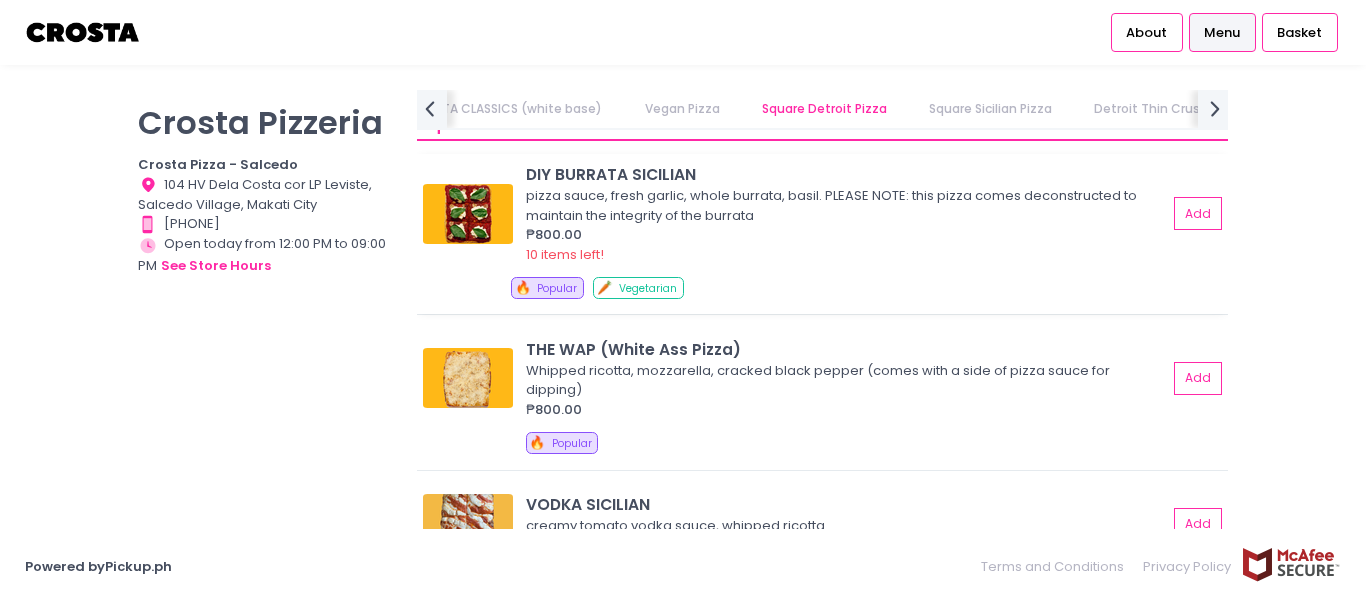 scroll, scrollTop: 3075, scrollLeft: 0, axis: vertical 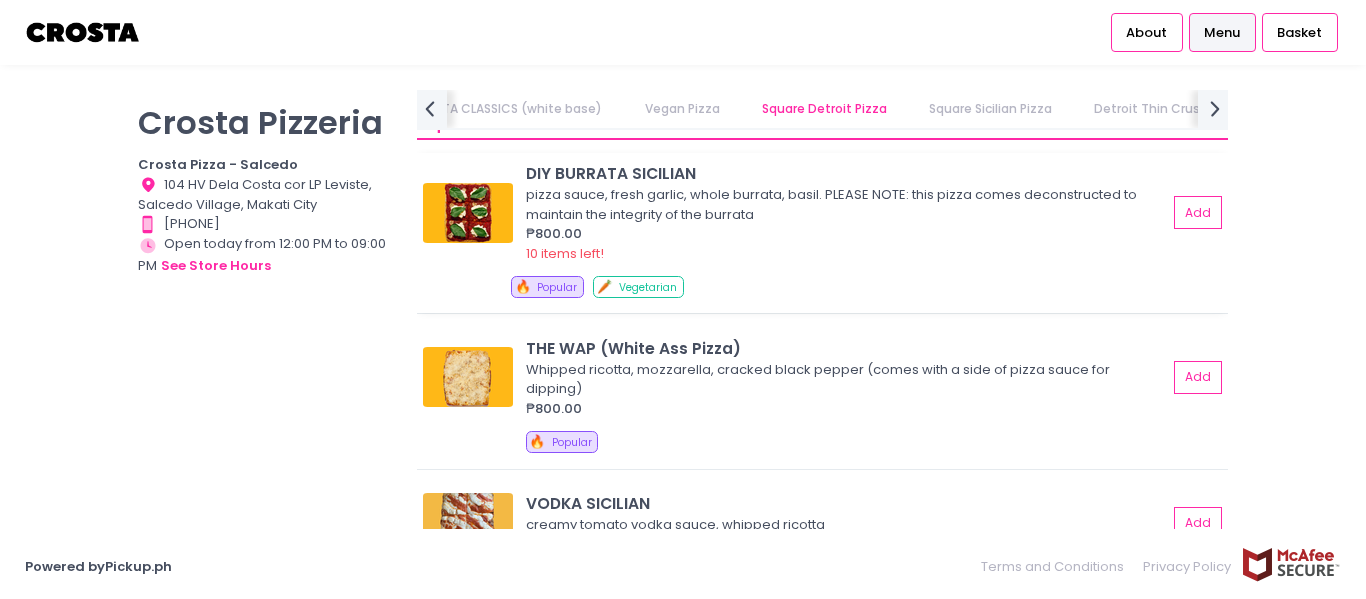 click at bounding box center [468, 213] 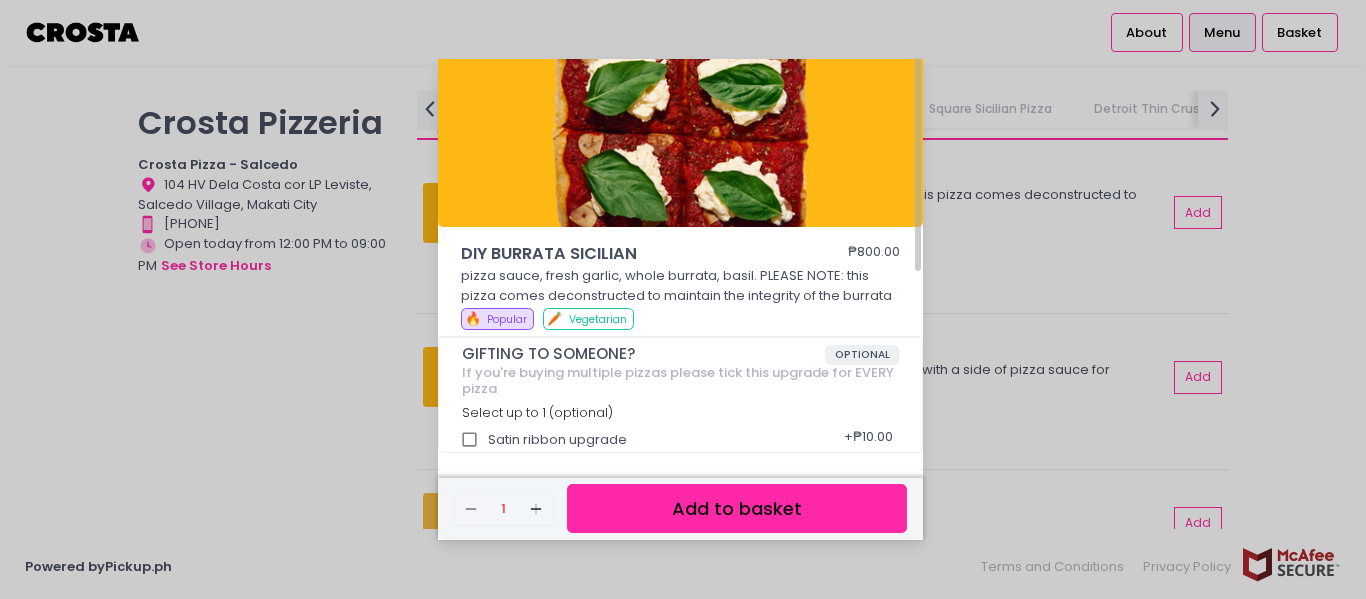 scroll, scrollTop: 0, scrollLeft: 0, axis: both 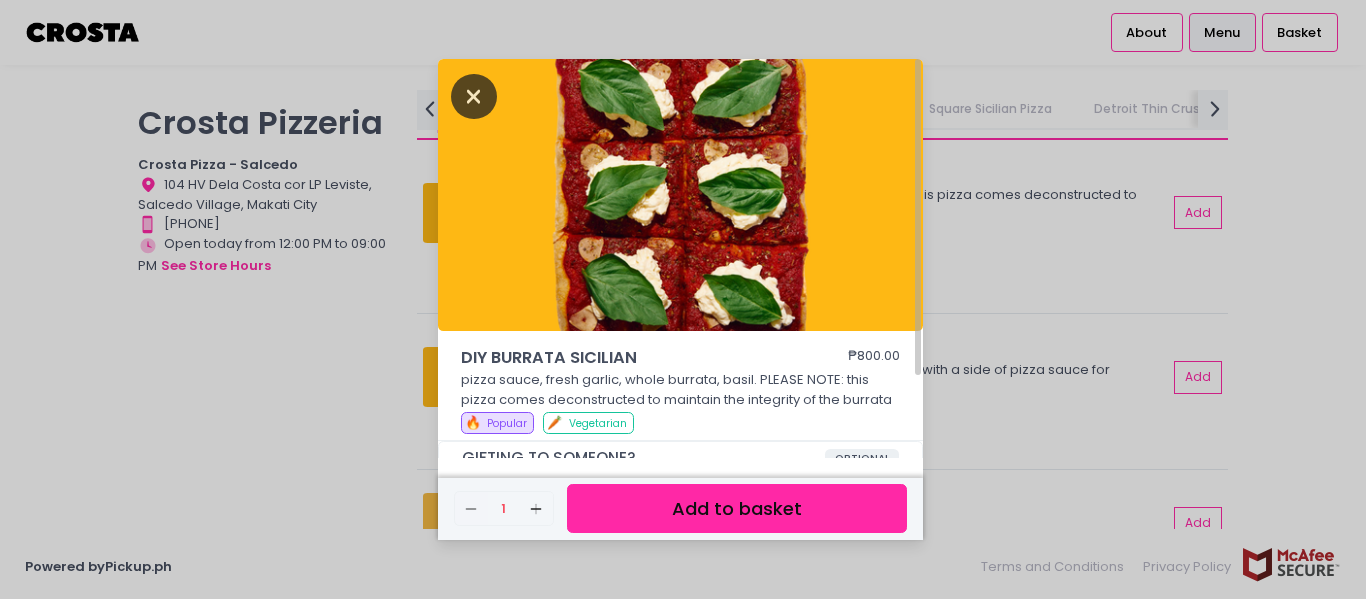 click at bounding box center (474, 96) 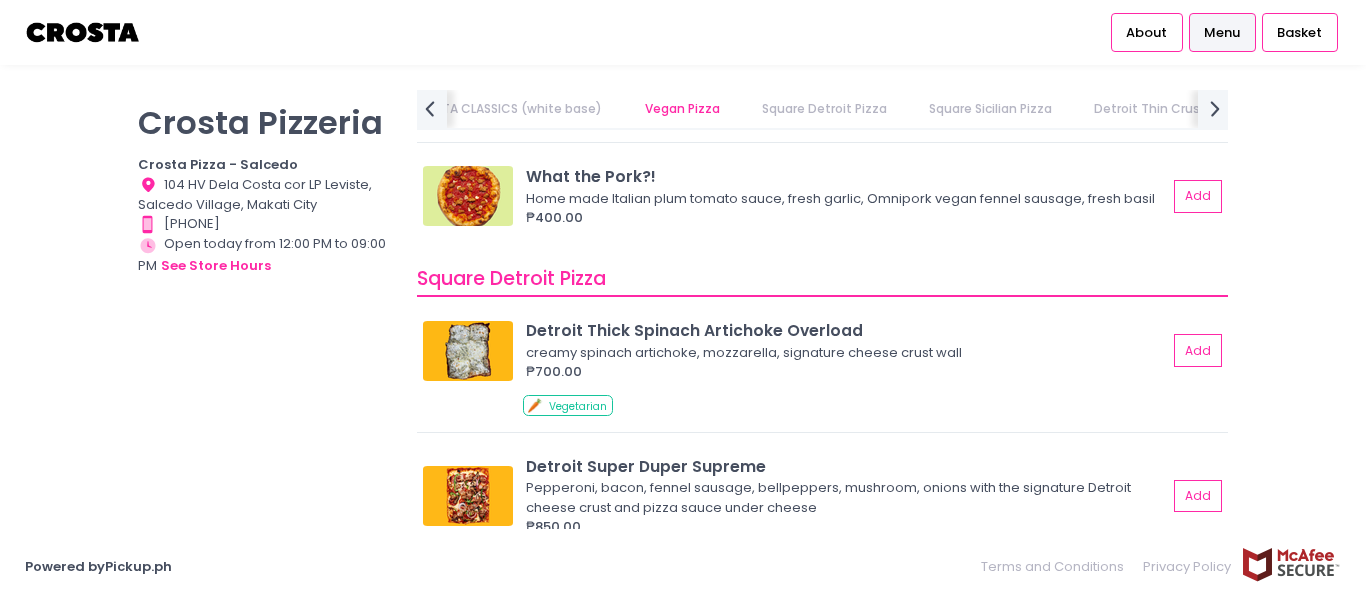 scroll, scrollTop: 2277, scrollLeft: 0, axis: vertical 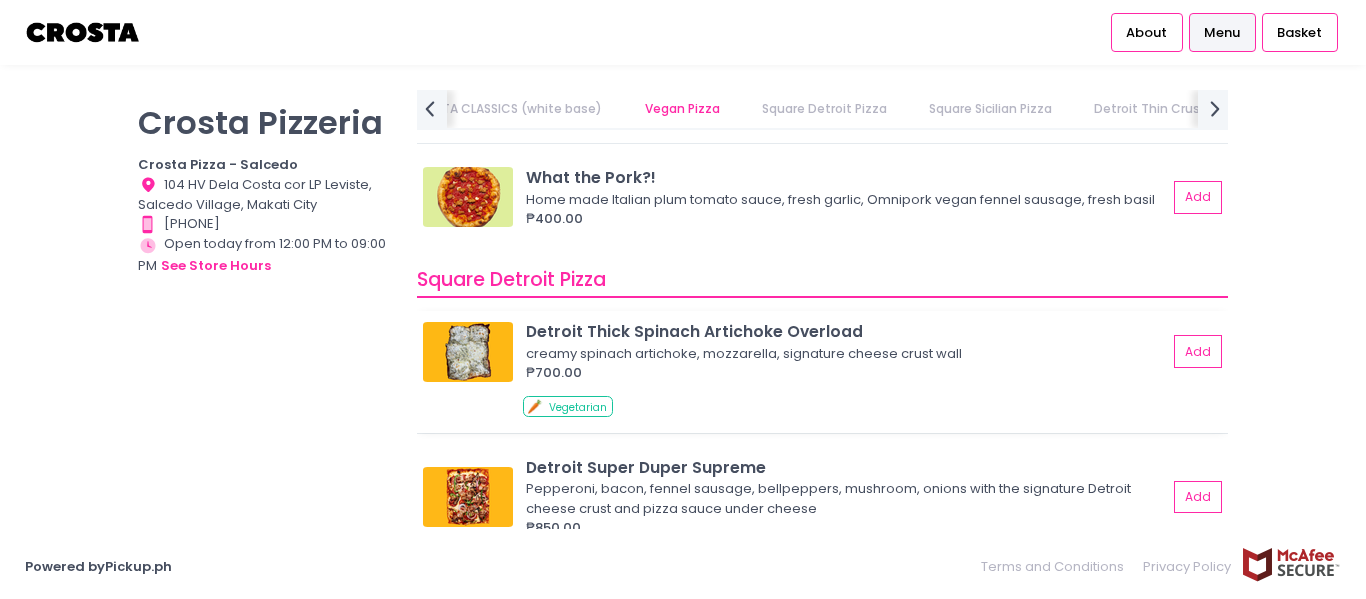 click at bounding box center [468, 352] 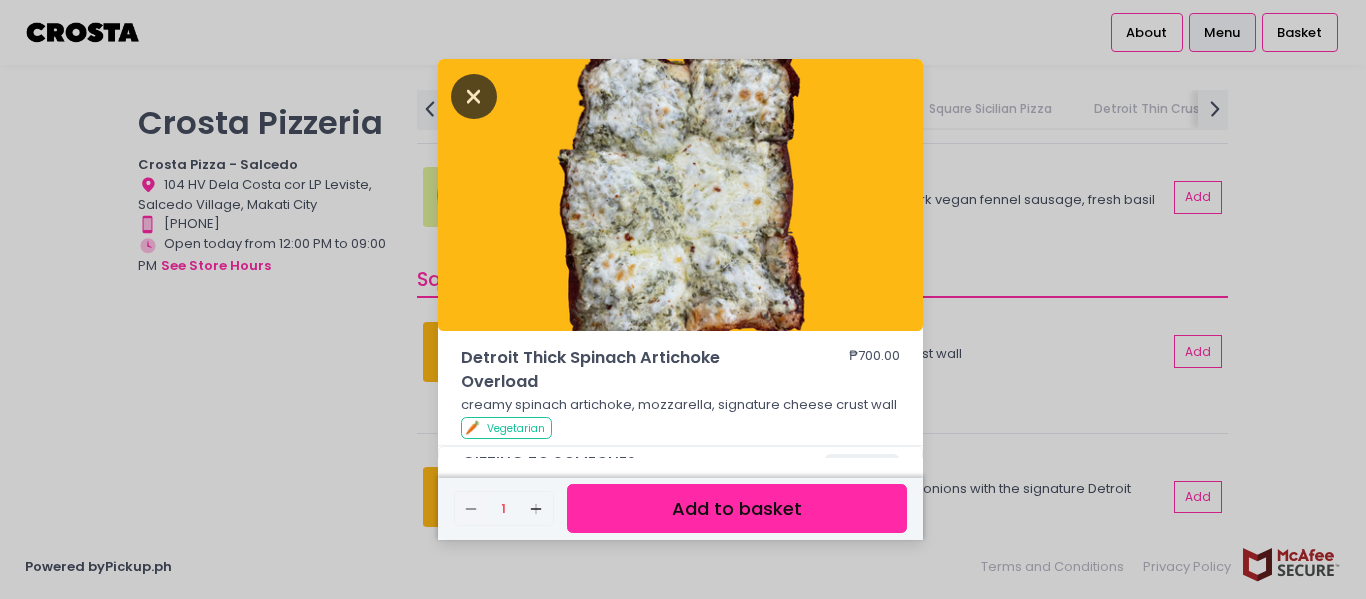 click at bounding box center (474, 96) 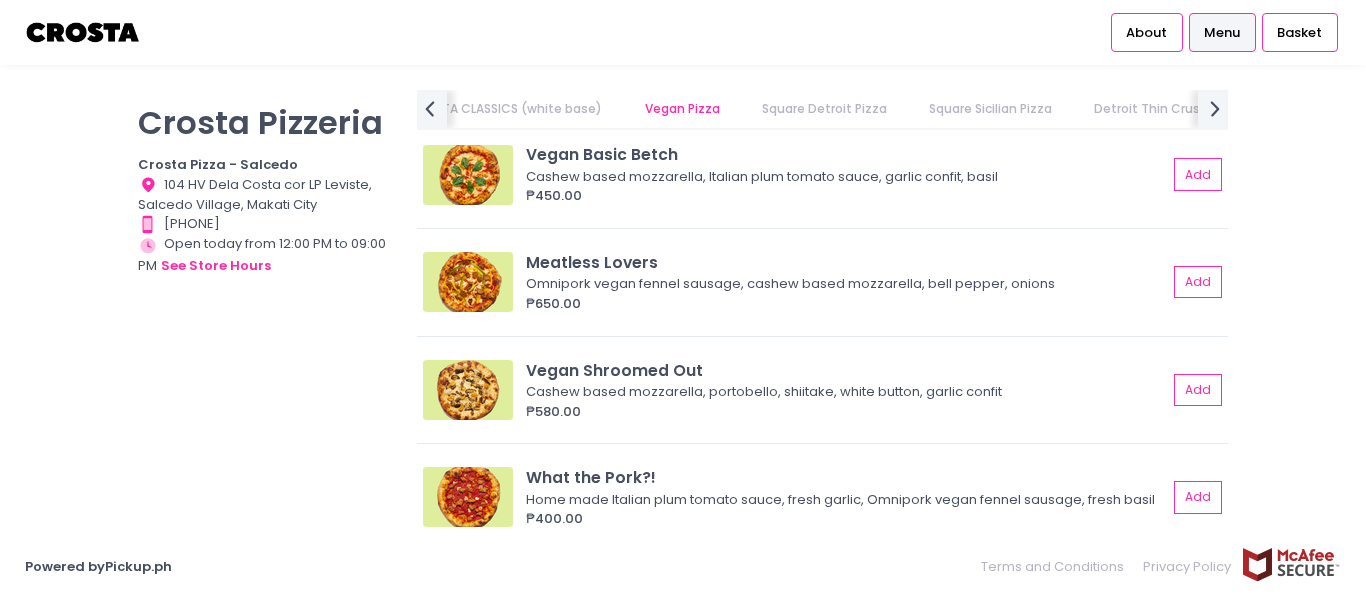 scroll, scrollTop: 1845, scrollLeft: 0, axis: vertical 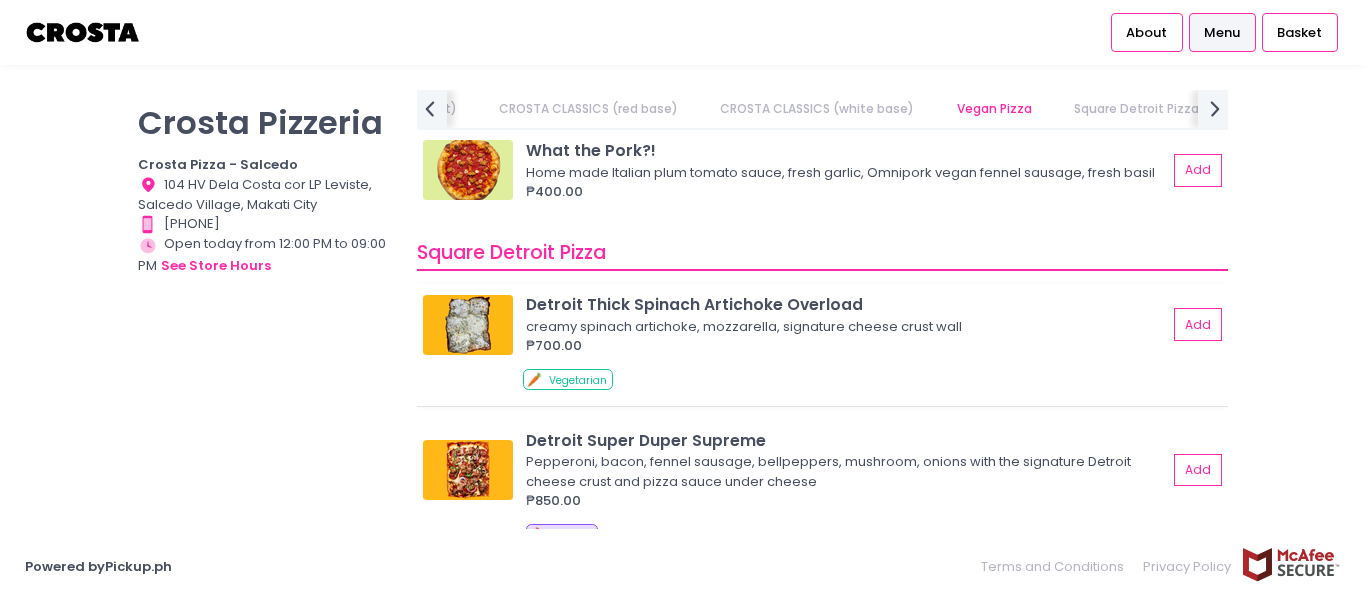 click at bounding box center [468, 325] 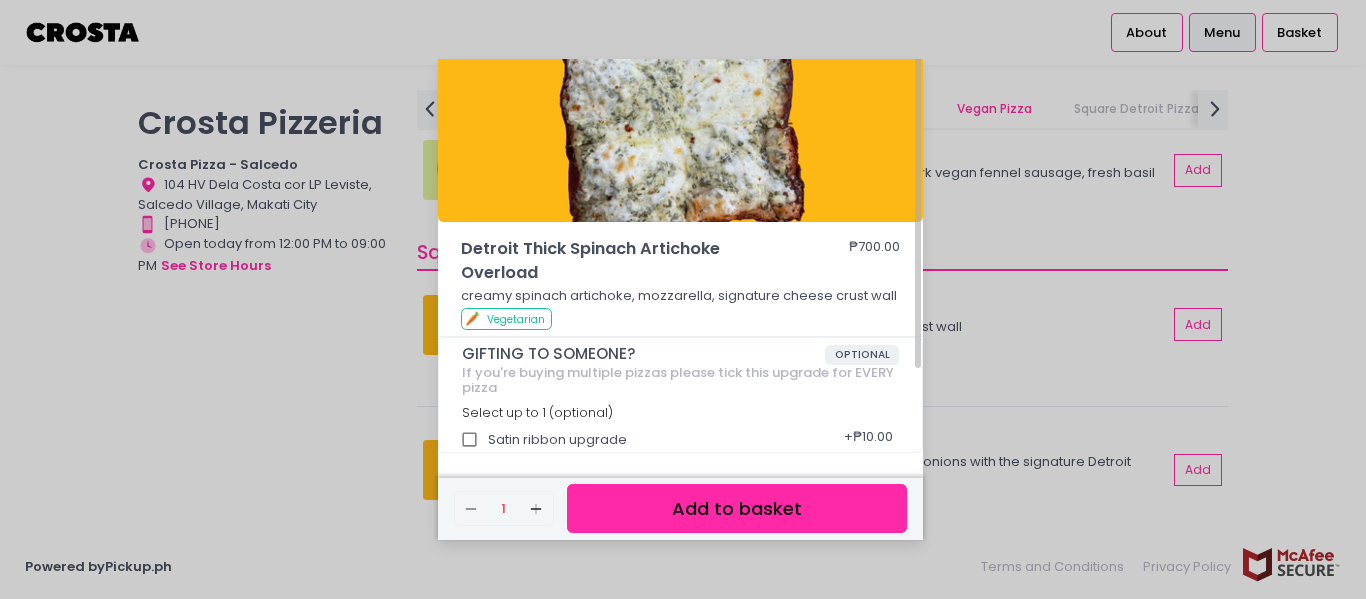 scroll, scrollTop: 0, scrollLeft: 0, axis: both 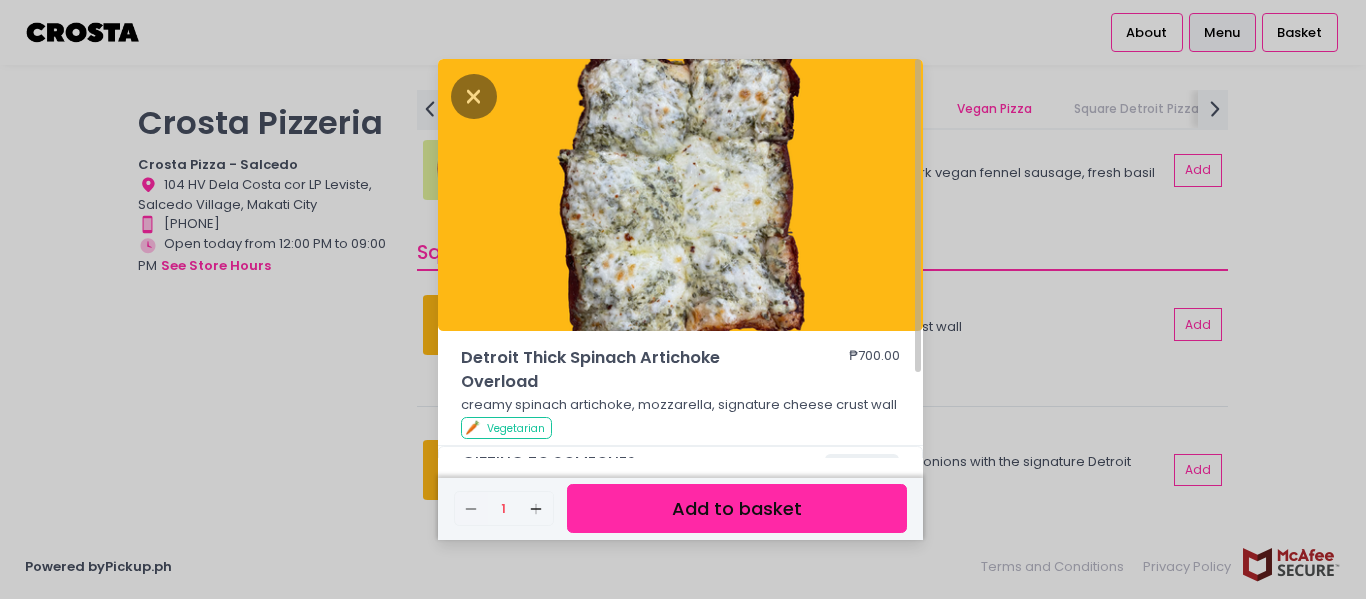click on "Detroit Thick Spinach Artichoke Overload   ₱700.00 creamy spinach artichoke, mozzarella, signature cheese crust wall 🥕 Vegetarian GIFTING TO SOMEONE? OPTIONAL If you're buying multiple pizzas please tick this upgrade for EVERY pizza  Select up to    1 (optional) Satin ribbon upgrade    +  ₱10.00 Remove Created with Sketch. 1 Add Created with Sketch. Add to basket" at bounding box center [683, 299] 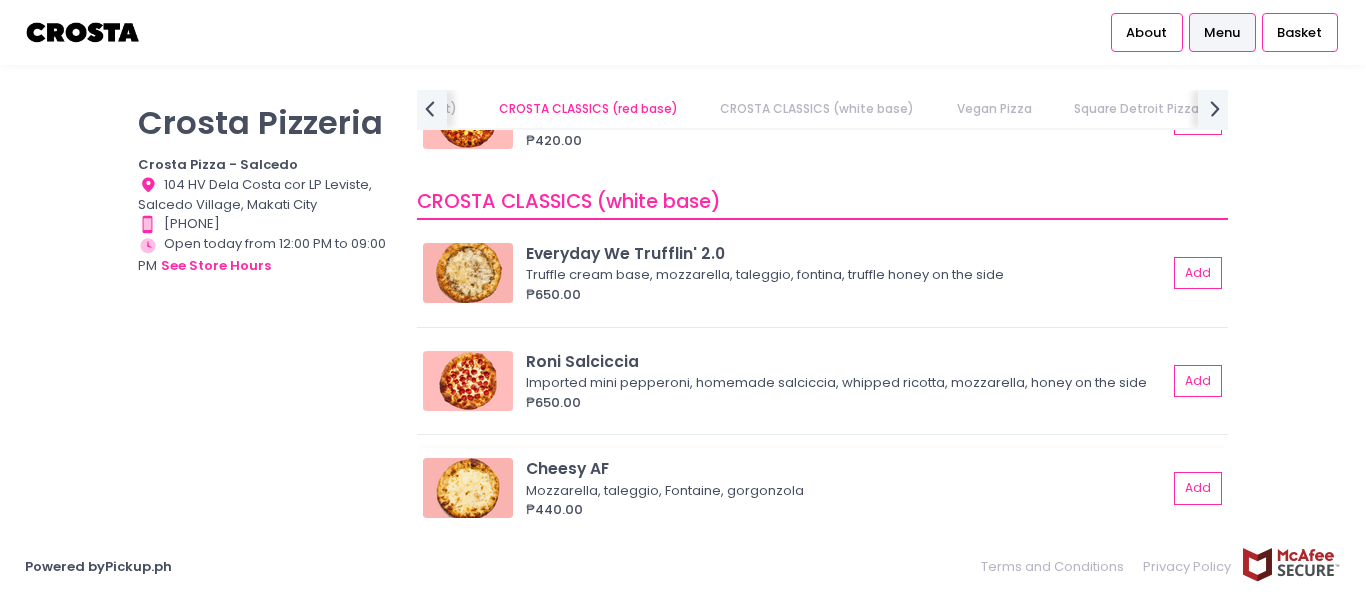scroll, scrollTop: 1214, scrollLeft: 0, axis: vertical 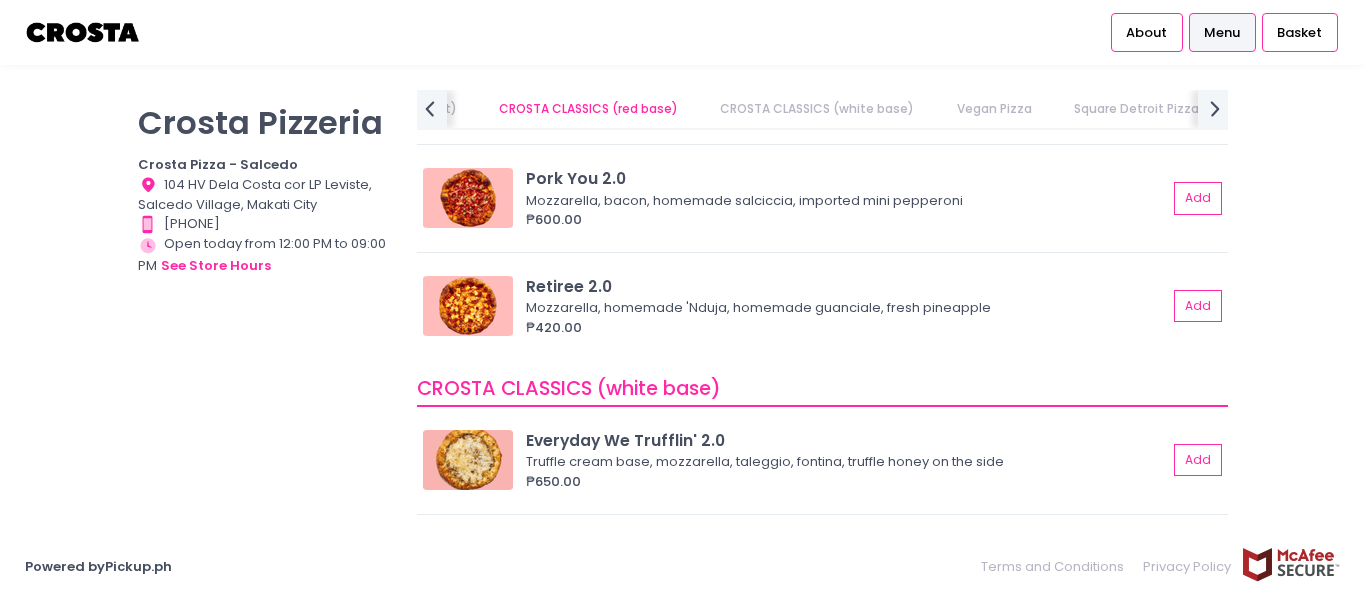 click on "Everyday We Trufflin' 2.0" at bounding box center [846, 440] 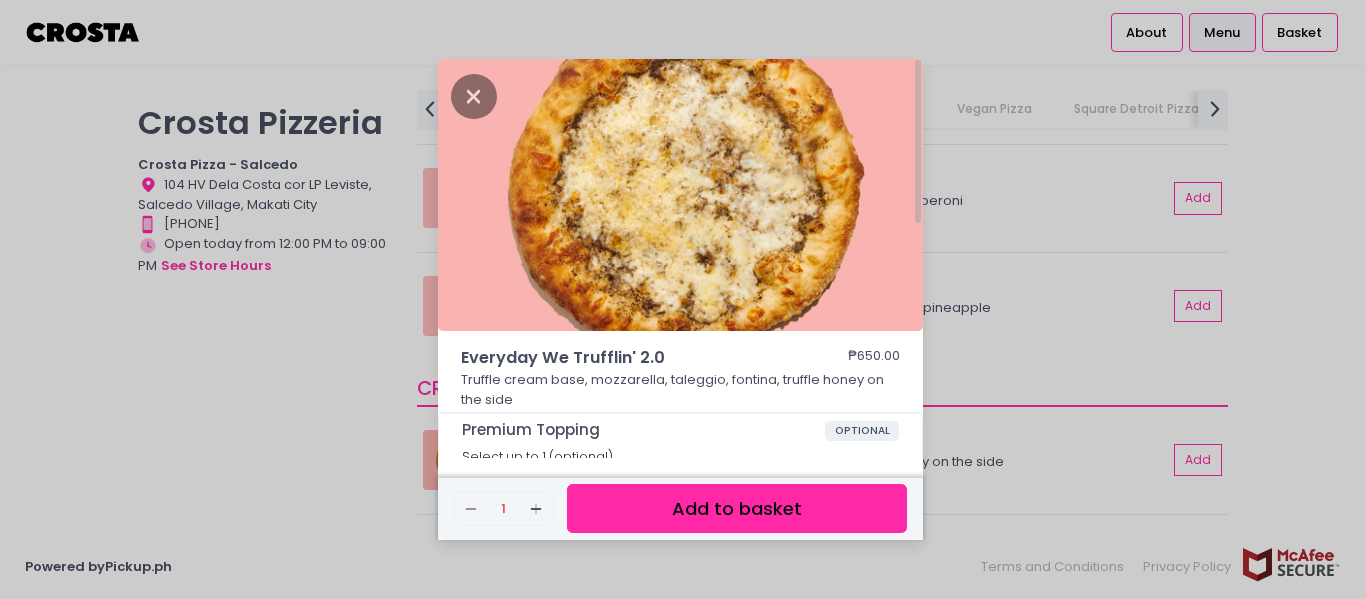 scroll, scrollTop: 1, scrollLeft: 0, axis: vertical 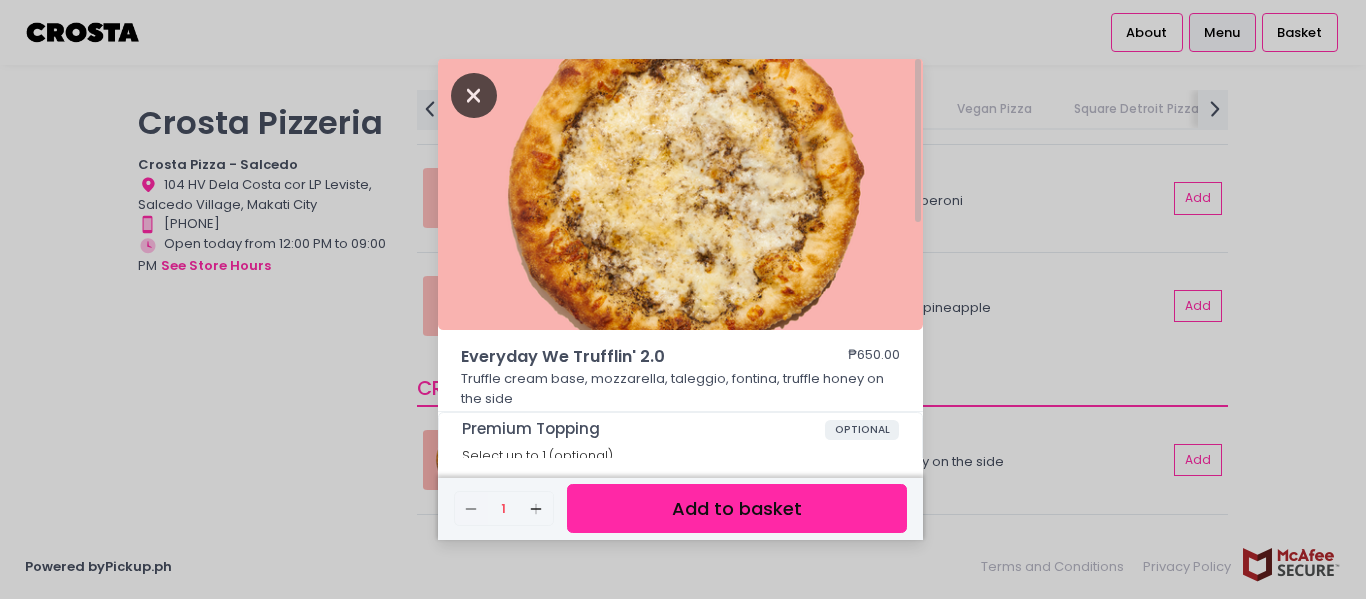 click at bounding box center [474, 95] 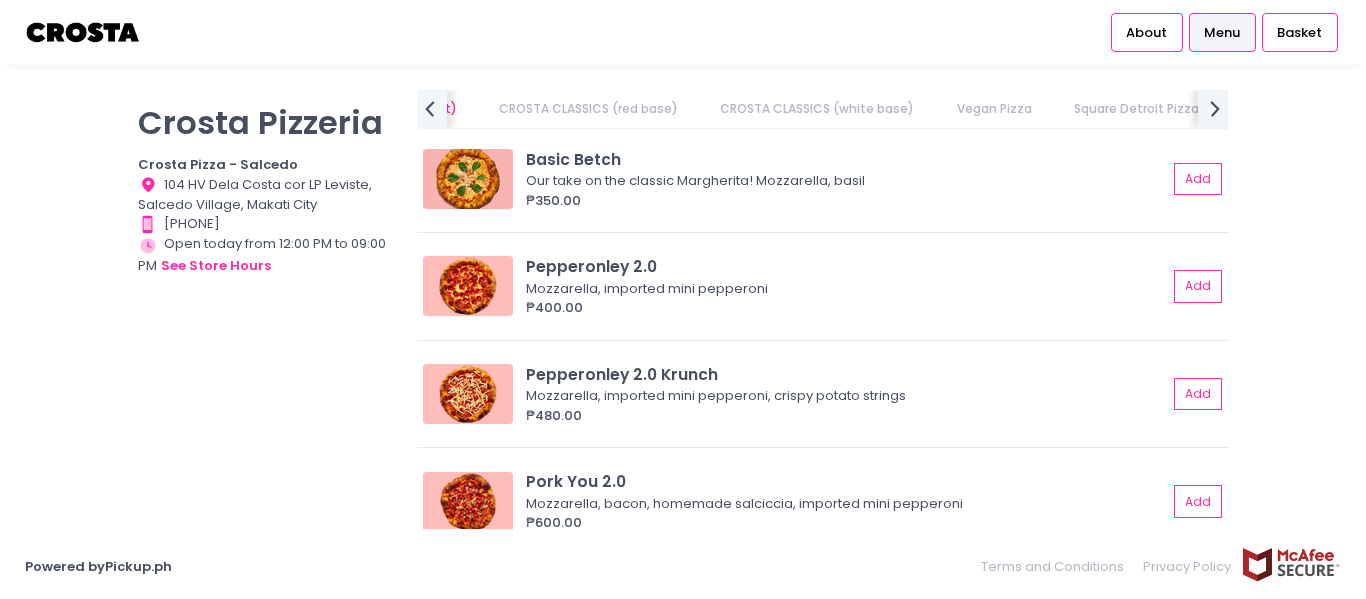 scroll, scrollTop: 735, scrollLeft: 0, axis: vertical 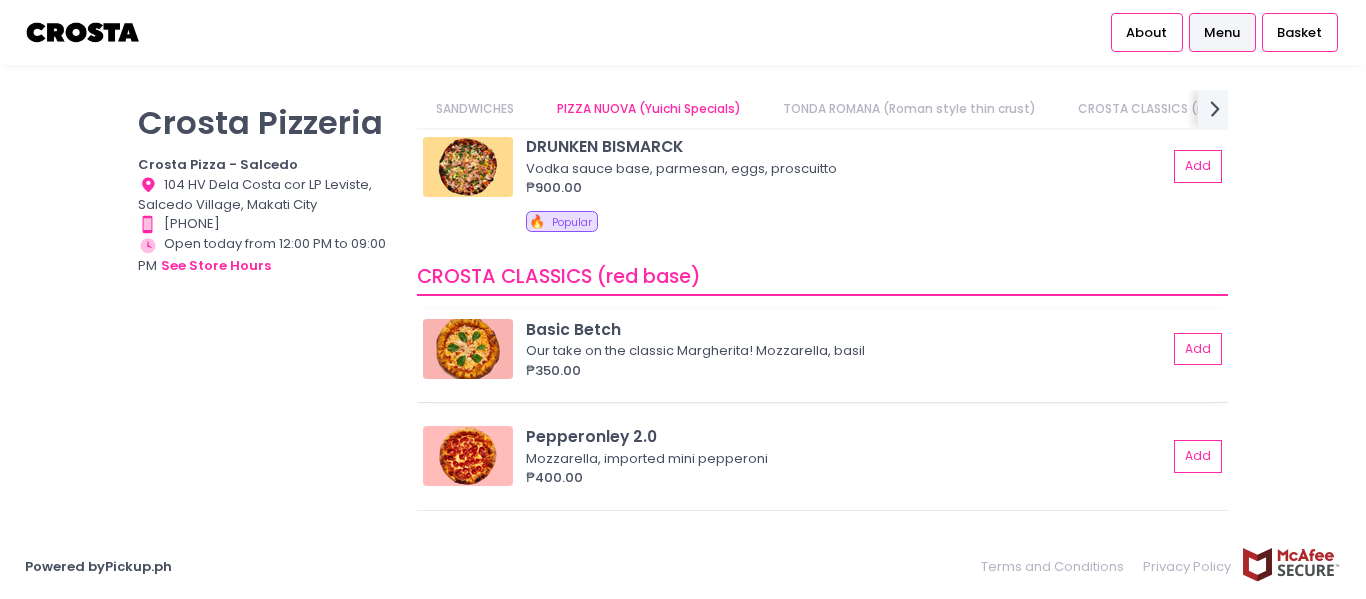 drag, startPoint x: 579, startPoint y: 379, endPoint x: 958, endPoint y: 366, distance: 379.2229 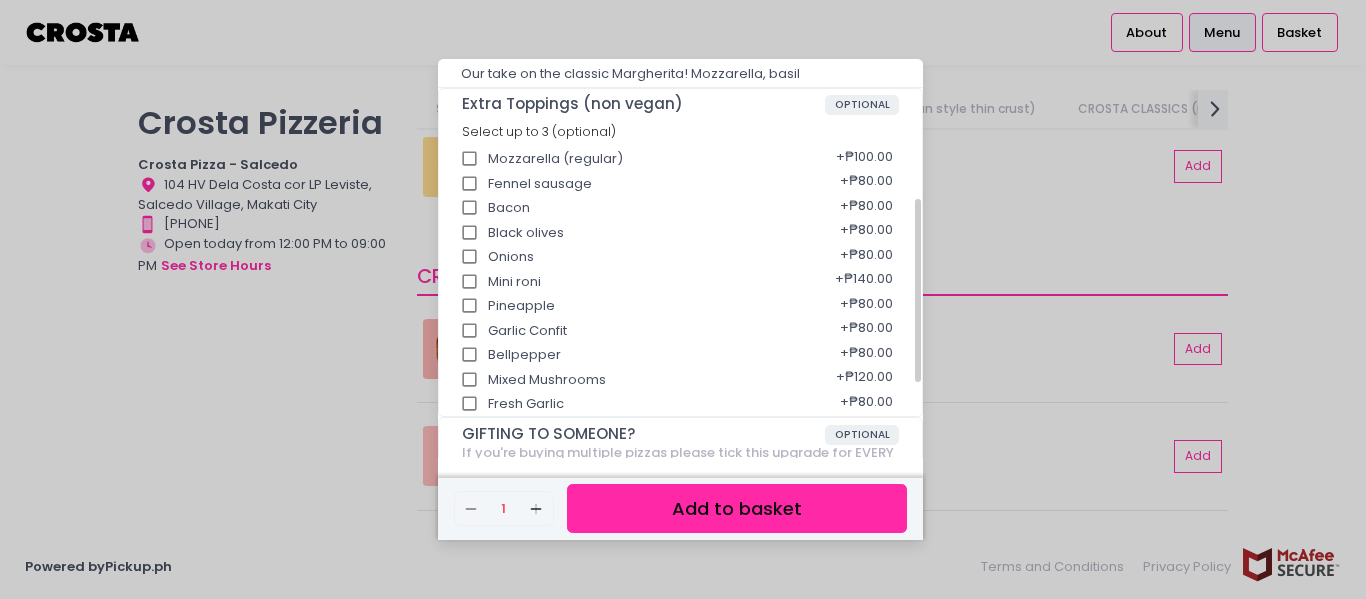 scroll, scrollTop: 470, scrollLeft: 0, axis: vertical 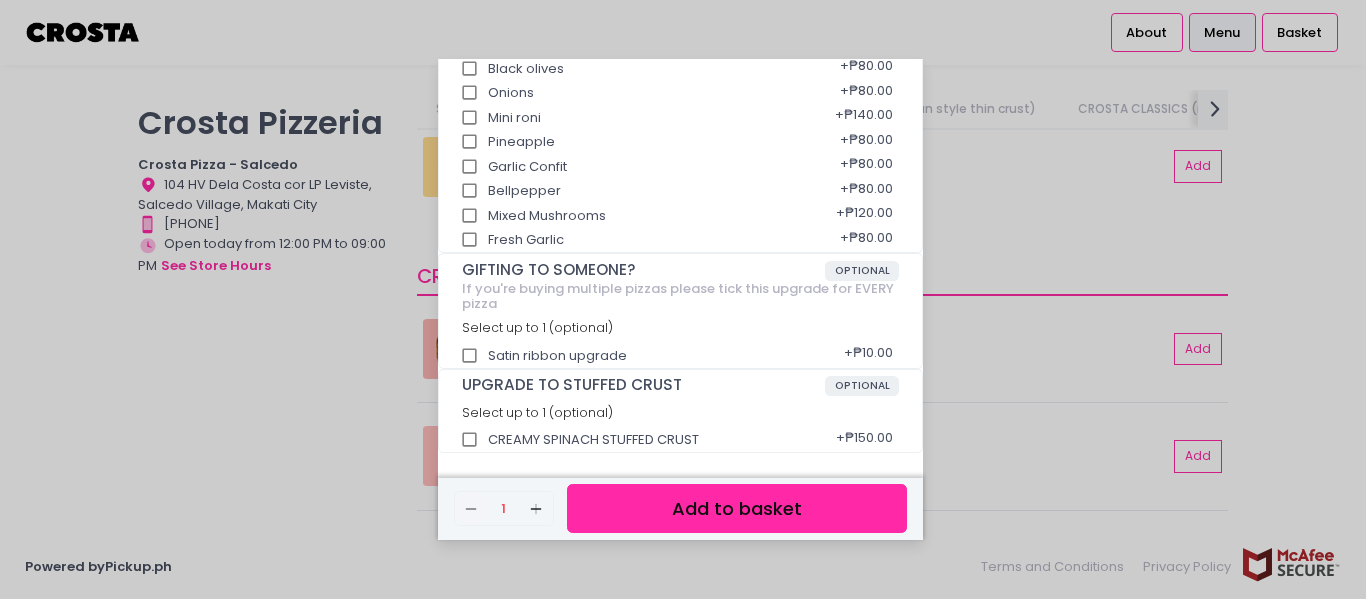 click on "Basic Betch   ₱350.00 Our take on the classic Margherita! Mozzarella, basil Extra Toppings (non vegan) OPTIONAL   Select up to    3 (optional) Mozzarella (regular)   +  ₱100.00 Fennel sausage    +  ₱80.00 Bacon   +  ₱80.00 Black olives   +  ₱80.00 Onions   +  ₱80.00 Mini roni   +  ₱140.00 Pineapple   +  ₱80.00 Garlic Confit   +  ₱80.00 Bellpepper   +  ₱80.00 Mixed Mushrooms   +  ₱120.00 Fresh Garlic   +  ₱80.00 GIFTING TO SOMEONE? OPTIONAL If you're buying multiple pizzas please tick this upgrade for EVERY pizza  Select up to    1 (optional) Satin ribbon upgrade    +  ₱10.00 UPGRADE TO STUFFED CRUST  OPTIONAL   Select up to    1 (optional) CREAMY SPINACH STUFFED CRUST   +  ₱150.00 Remove Created with Sketch. 1 Add Created with Sketch. Add to basket" at bounding box center [683, 299] 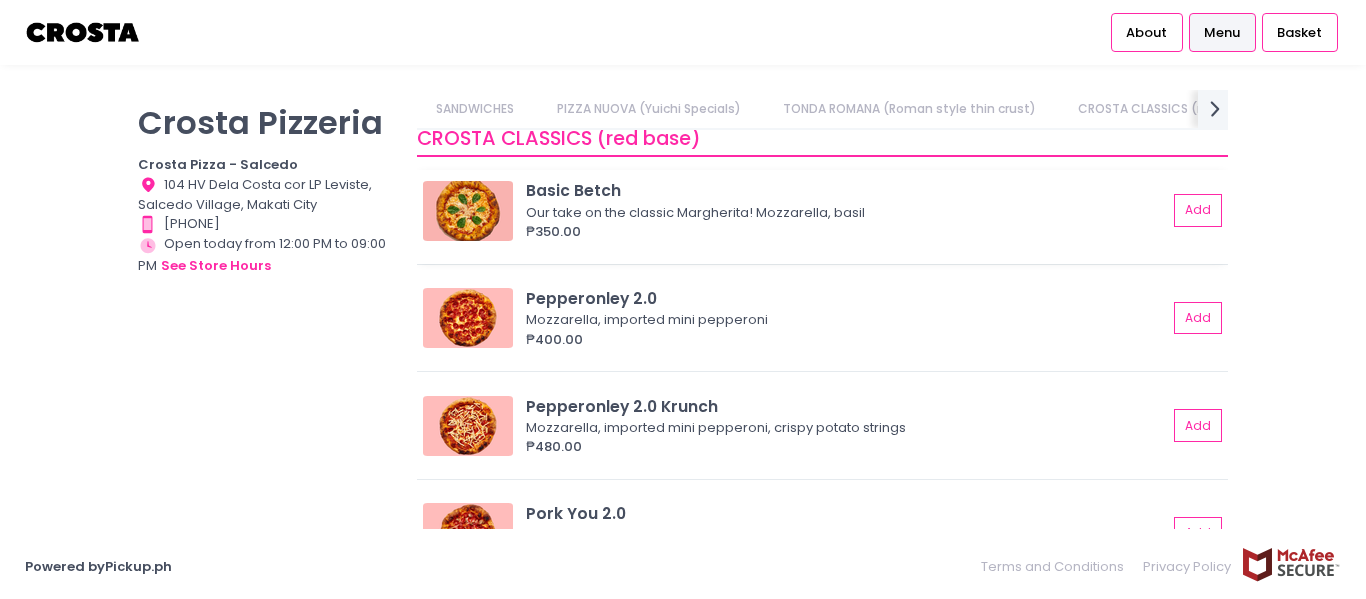 scroll, scrollTop: 1151, scrollLeft: 0, axis: vertical 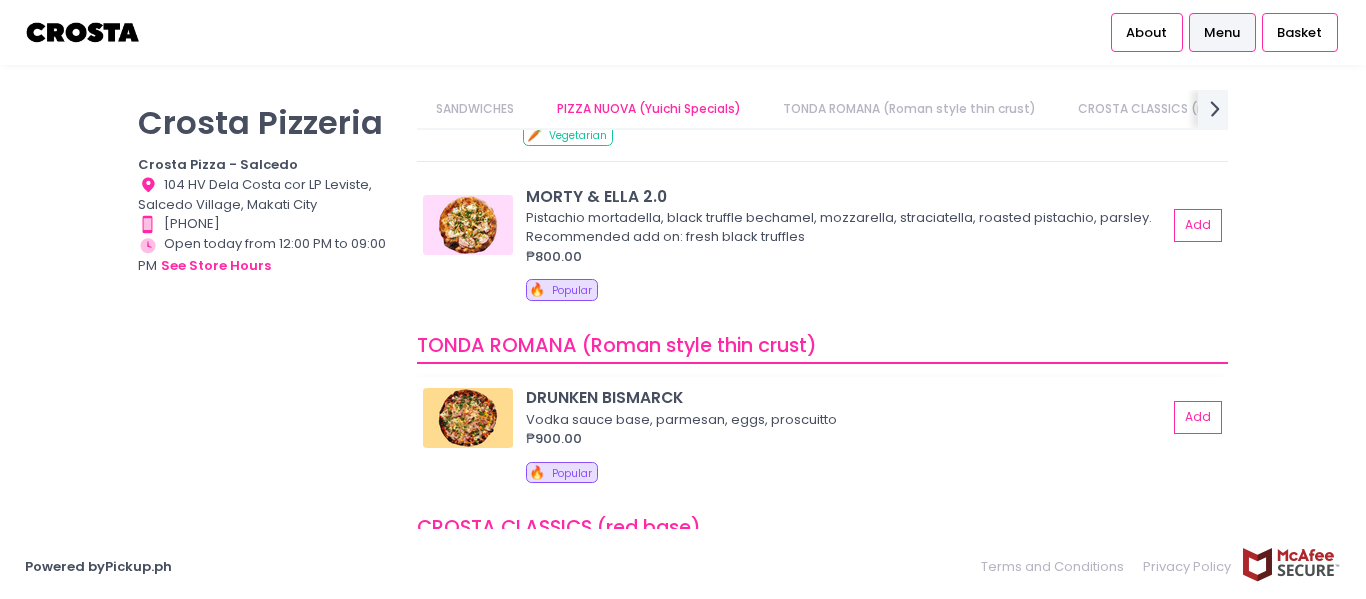 click at bounding box center [468, 418] 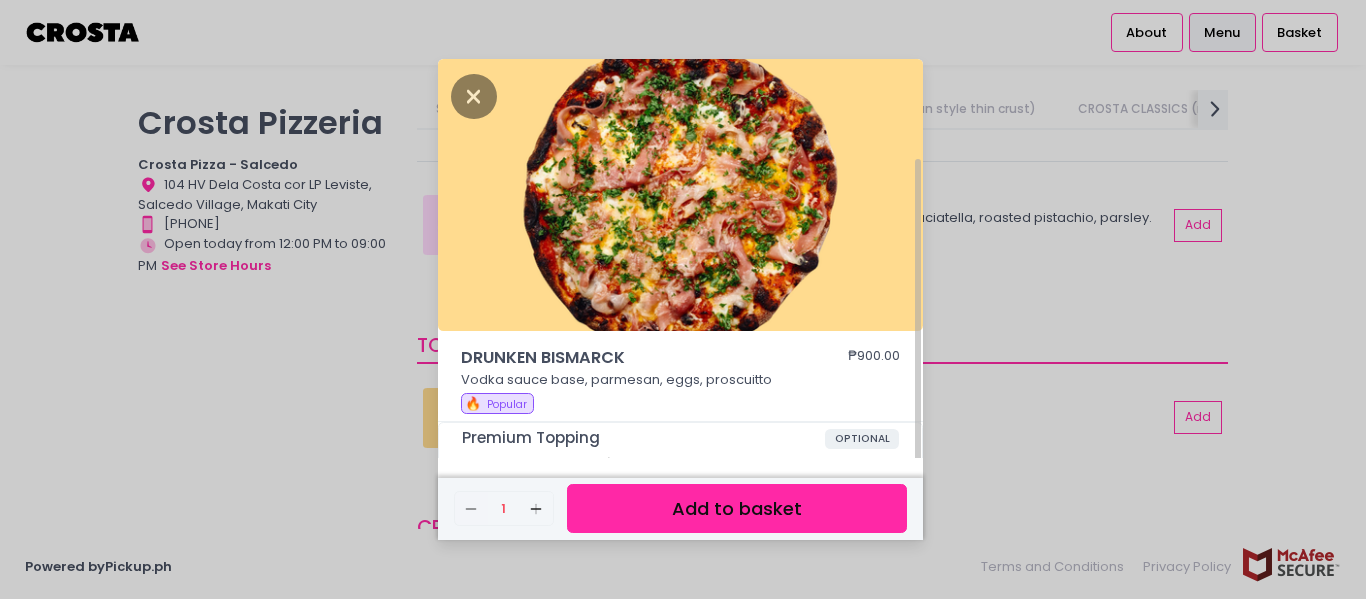 scroll, scrollTop: 53, scrollLeft: 0, axis: vertical 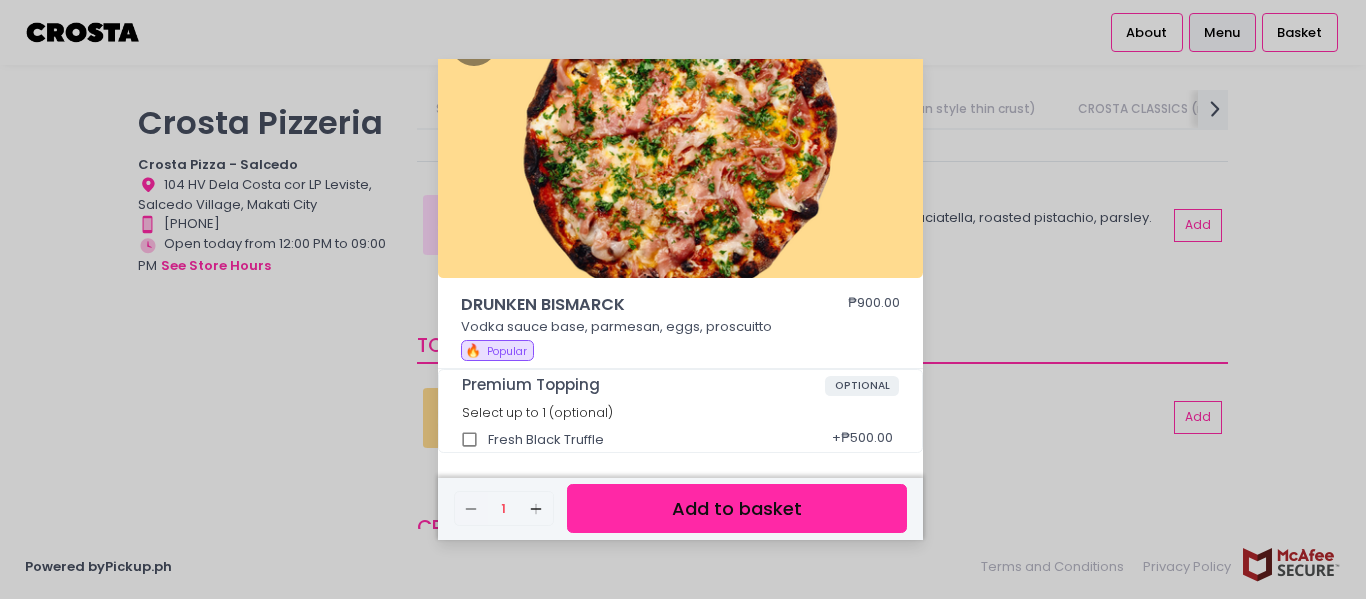 click on "DRUNKEN BISMARCK   ₱900.00 Vodka sauce base, parmesan, eggs, proscuitto 🔥 Popular Premium Topping OPTIONAL   Select up to    1 (optional) Fresh Black Truffle   +  ₱500.00 Remove Created with Sketch. 1 Add Created with Sketch. Add to basket" at bounding box center (683, 299) 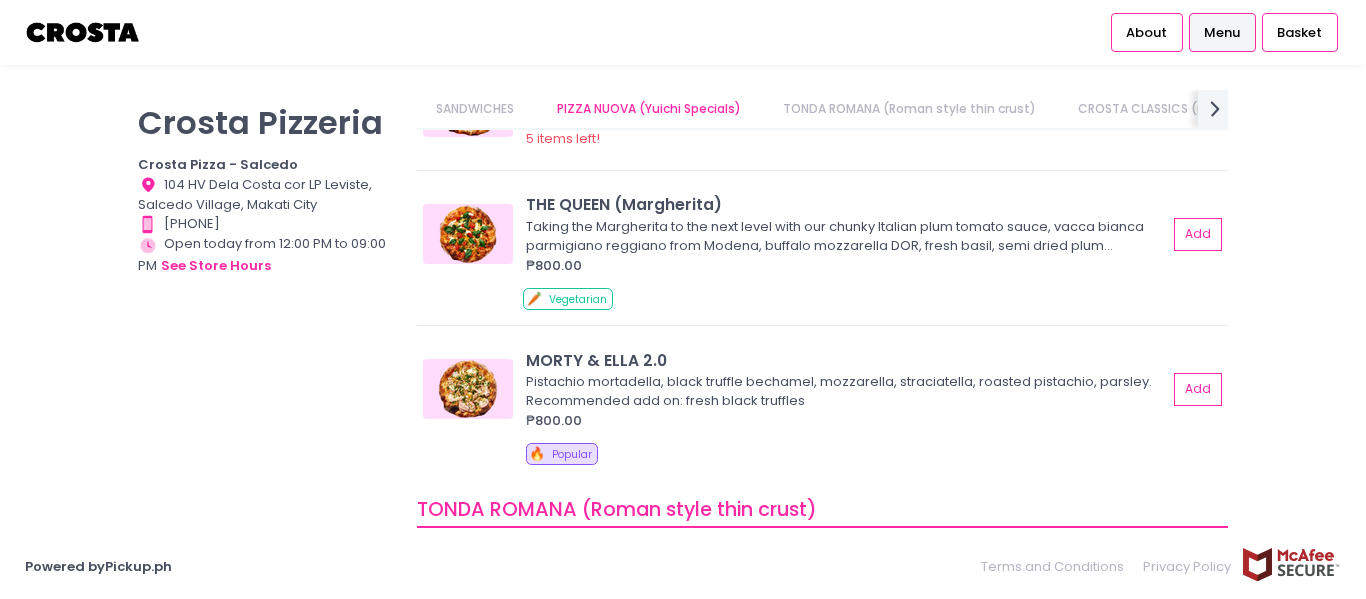 scroll, scrollTop: 325, scrollLeft: 0, axis: vertical 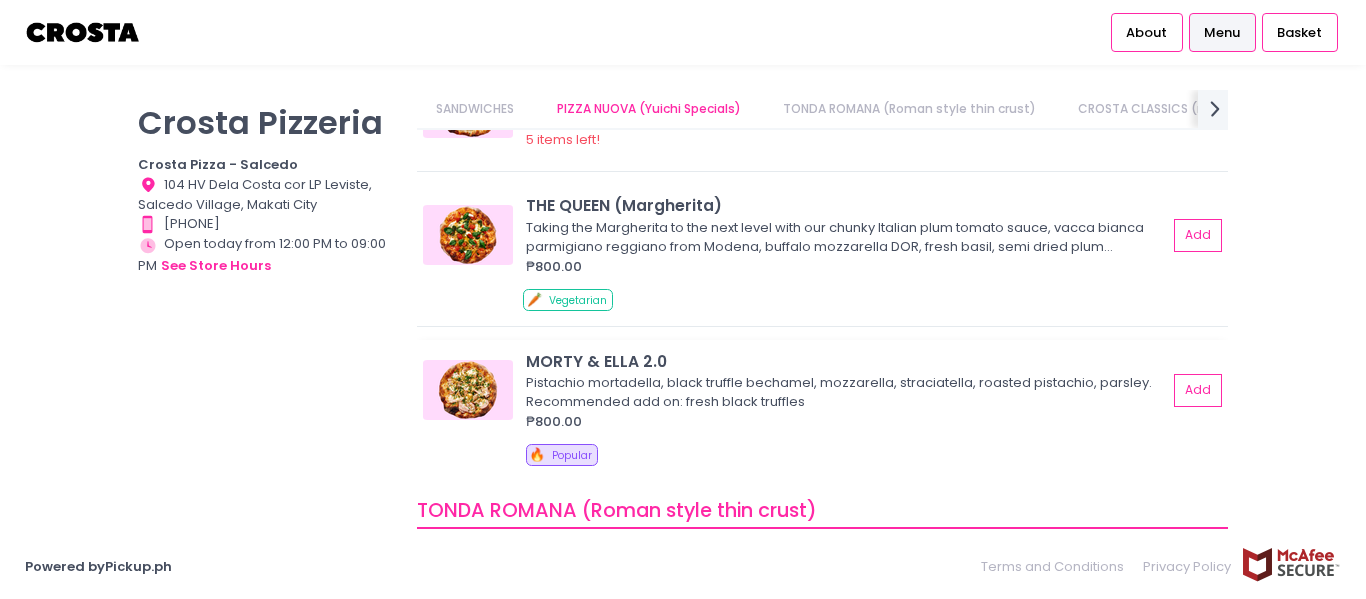 click on "Pistachio mortadella, black truffle bechamel, mozzarella, straciatella, roasted pistachio, parsley. Recommended add on: fresh black truffles" at bounding box center (843, 392) 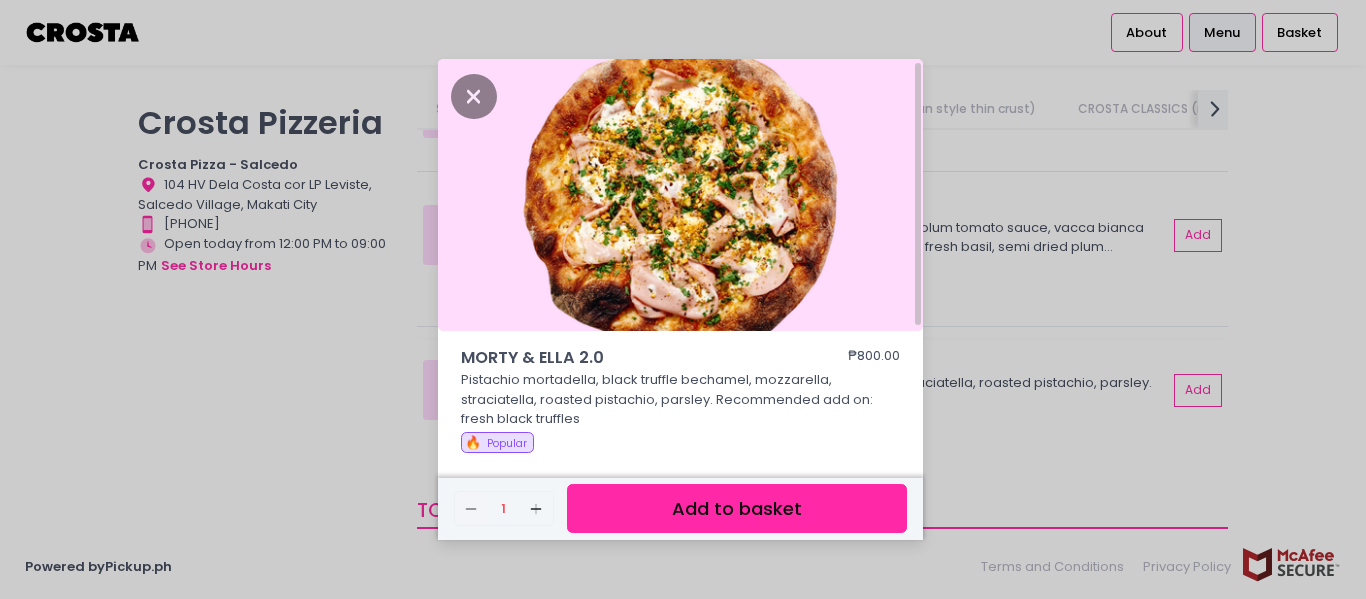 scroll, scrollTop: 208, scrollLeft: 0, axis: vertical 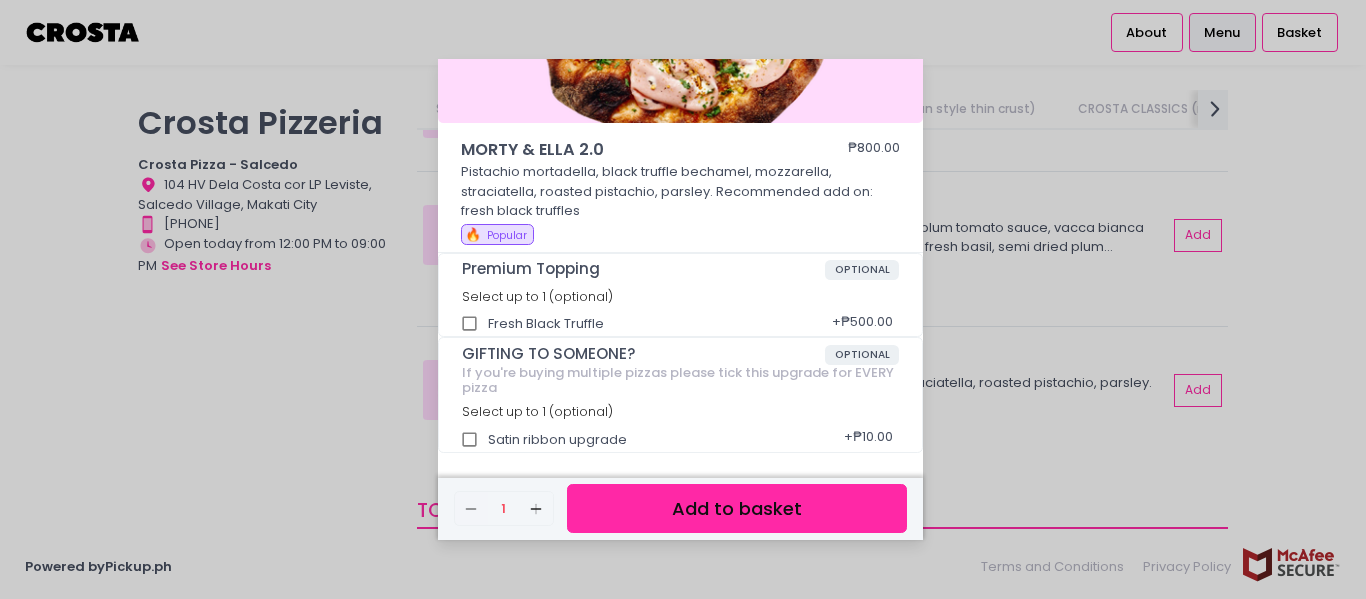 drag, startPoint x: 250, startPoint y: 463, endPoint x: 180, endPoint y: 372, distance: 114.80853 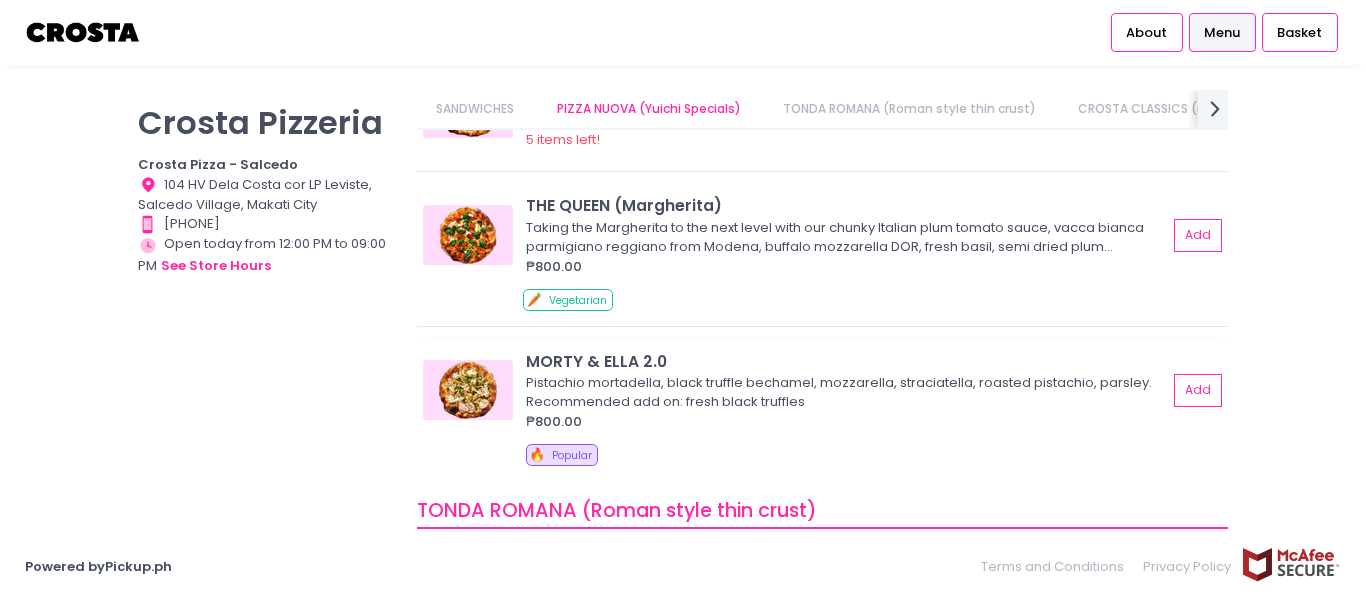 scroll, scrollTop: 519, scrollLeft: 0, axis: vertical 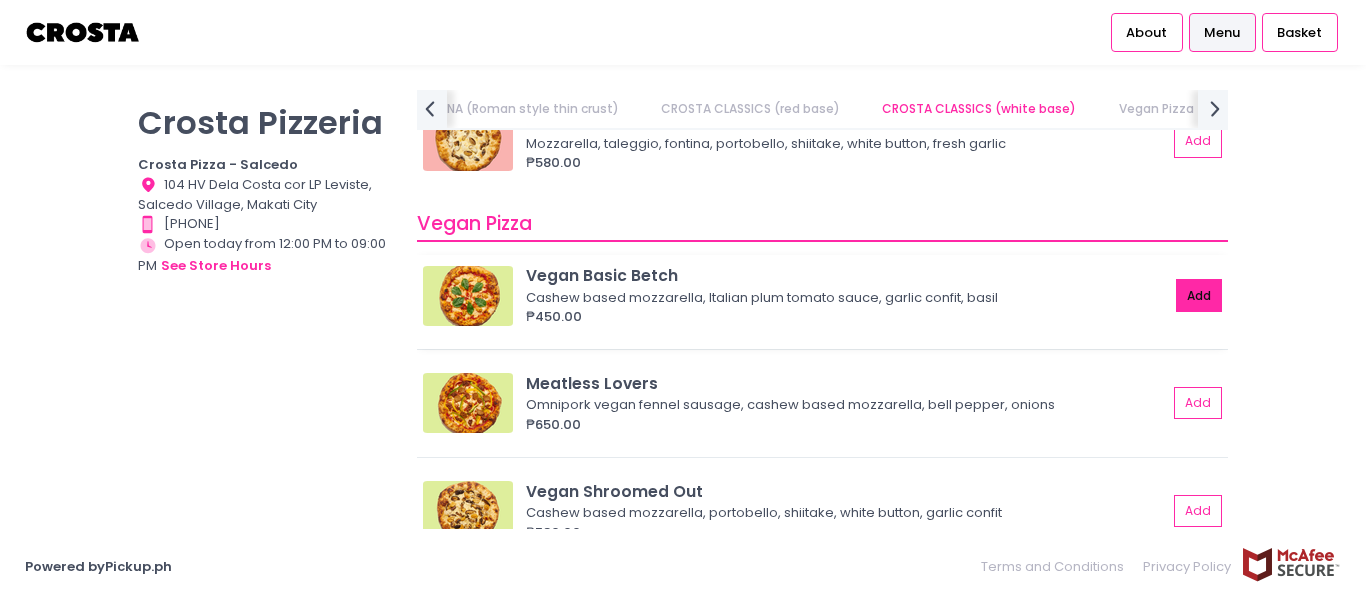 click on "Add" at bounding box center (1199, 295) 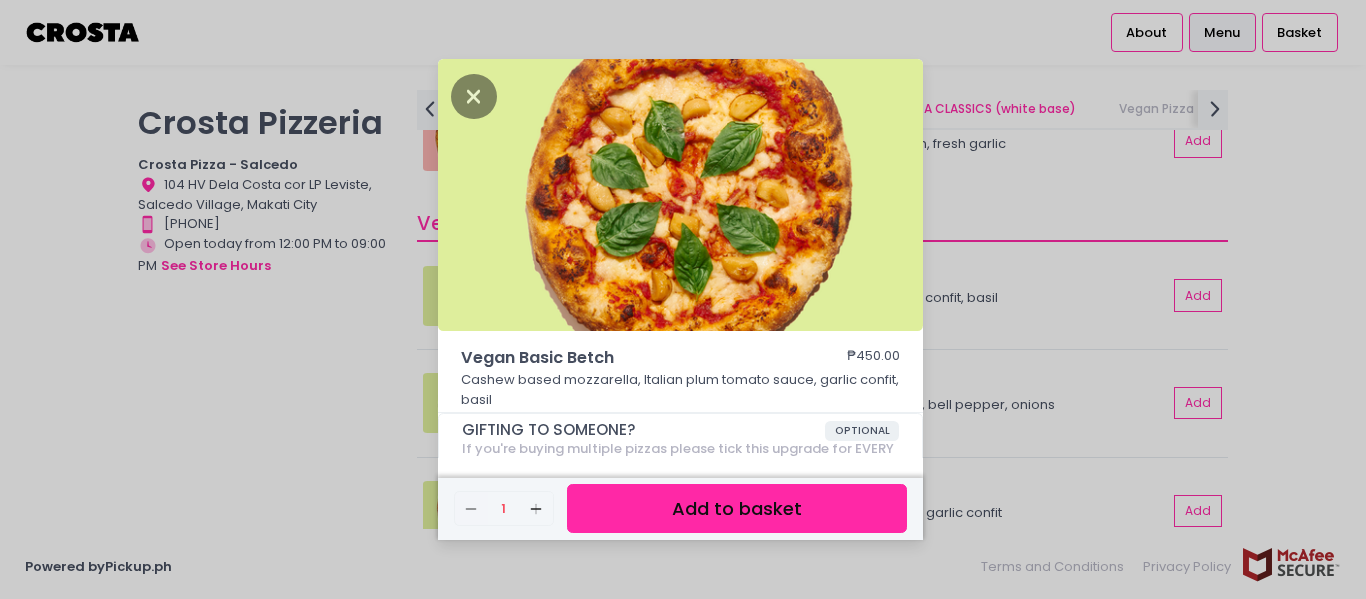 scroll, scrollTop: 463, scrollLeft: 0, axis: vertical 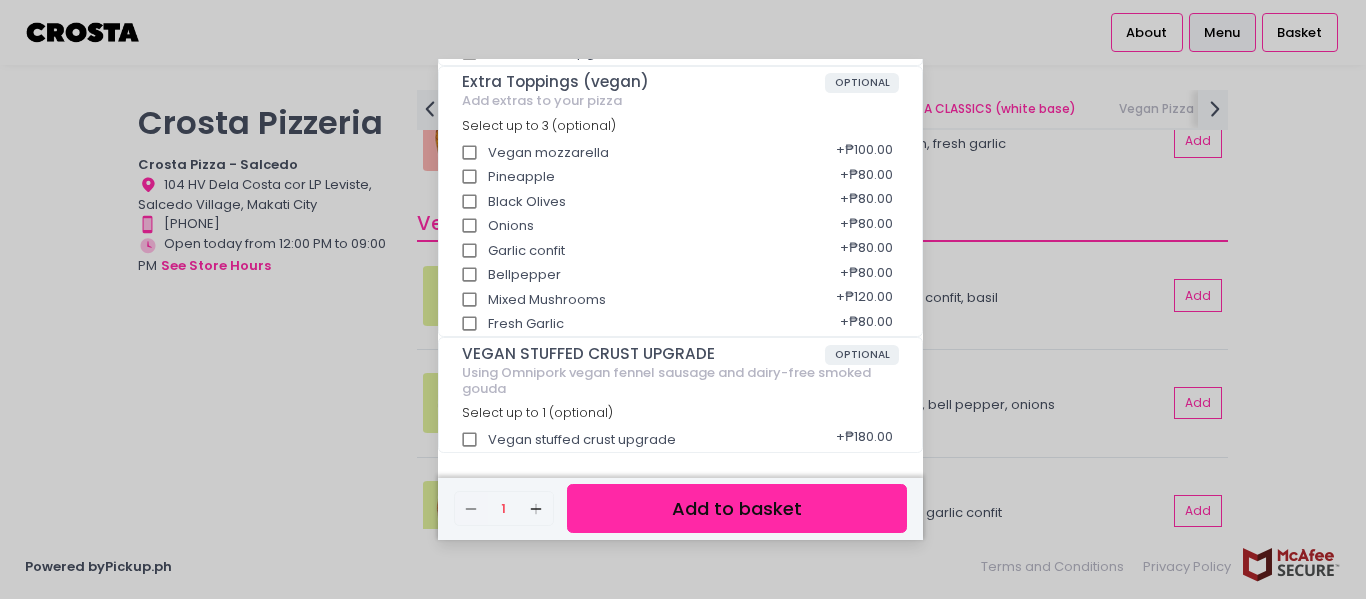 click on "Vegan Basic Betch   ₱450.00 Cashew based mozzarella, Italian plum tomato sauce, garlic confit, basil GIFTING TO SOMEONE? OPTIONAL If you're buying multiple pizzas please tick this upgrade for EVERY pizza  Select up to    1 (optional) Satin ribbon upgrade    +  ₱10.00 Extra Toppings (vegan) OPTIONAL Add extras to your pizza  Select up to    3 (optional) Vegan mozzarella   +  ₱100.00 Pineapple   +  ₱80.00 Black Olives   +  ₱80.00 Onions   +  ₱80.00 Garlic confit   +  ₱80.00 Bellpepper   +  ₱80.00 Mixed Mushrooms   +  ₱120.00 Fresh Garlic   +  ₱80.00 VEGAN STUFFED CRUST UPGRADE OPTIONAL Using Omnipork vegan fennel sausage and dairy-free smoked gouda Select up to    1 (optional) Vegan stuffed crust upgrade   +  ₱180.00 Remove Created with Sketch. 1 Add Created with Sketch. Add to basket" at bounding box center (683, 299) 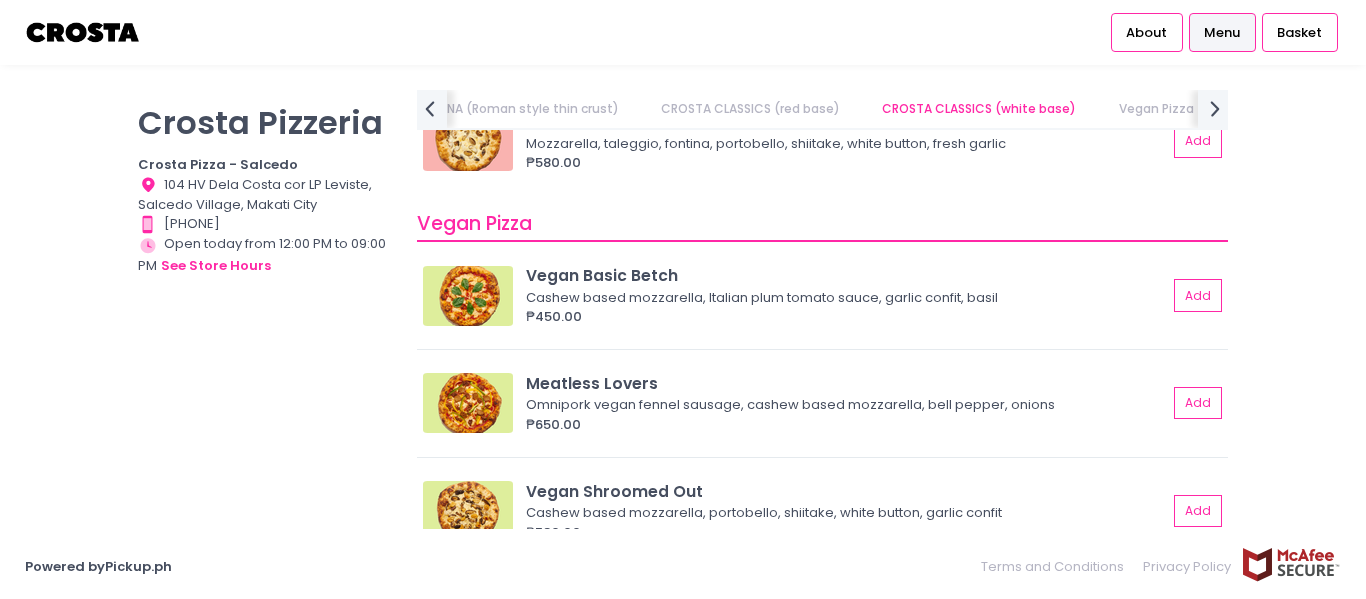 scroll, scrollTop: 2261, scrollLeft: 0, axis: vertical 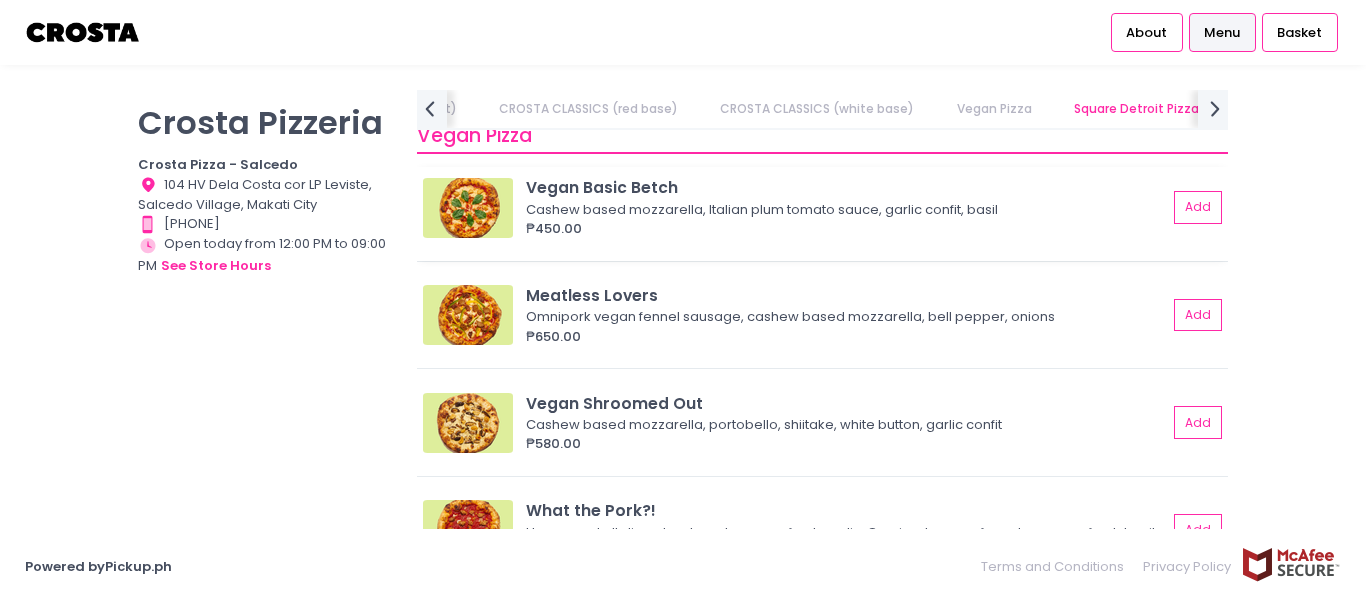 click on "Cashew based mozzarella, Italian plum tomato sauce, garlic confit, basil" at bounding box center [843, 210] 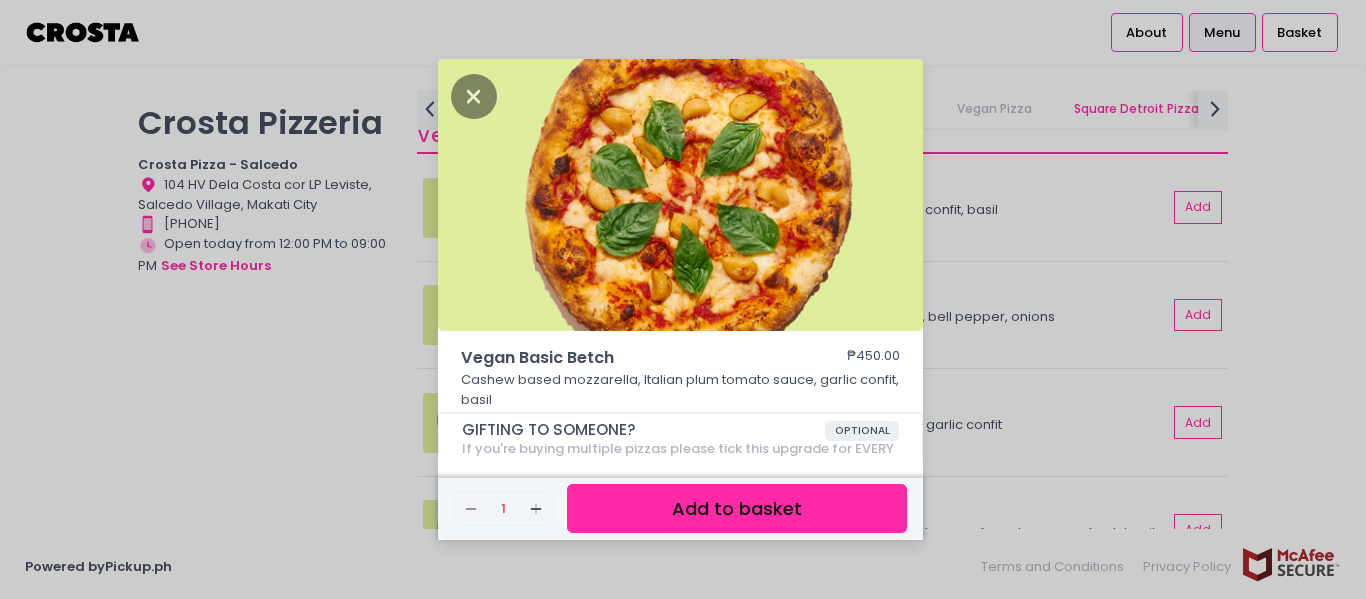 scroll, scrollTop: 463, scrollLeft: 0, axis: vertical 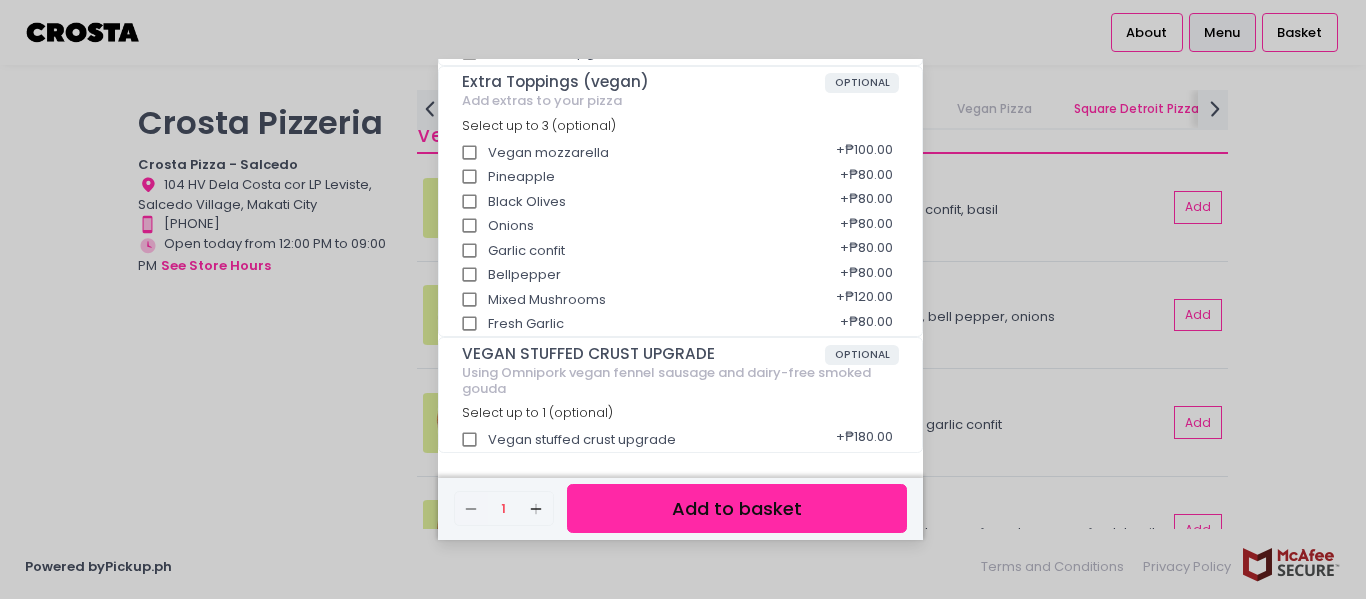 click on "Vegan Basic Betch   ₱450.00 Cashew based mozzarella, Italian plum tomato sauce, garlic confit, basil GIFTING TO SOMEONE? OPTIONAL If you're buying multiple pizzas please tick this upgrade for EVERY pizza  Select up to    1 (optional) Satin ribbon upgrade    +  ₱10.00 Extra Toppings (vegan) OPTIONAL Add extras to your pizza  Select up to    3 (optional) Vegan mozzarella   +  ₱100.00 Pineapple   +  ₱80.00 Black Olives   +  ₱80.00 Onions   +  ₱80.00 Garlic confit   +  ₱80.00 Bellpepper   +  ₱80.00 Mixed Mushrooms   +  ₱120.00 Fresh Garlic   +  ₱80.00 VEGAN STUFFED CRUST UPGRADE OPTIONAL Using Omnipork vegan fennel sausage and dairy-free smoked gouda Select up to    1 (optional) Vegan stuffed crust upgrade   +  ₱180.00 Remove Created with Sketch. 1 Add Created with Sketch. Add to basket" at bounding box center (683, 299) 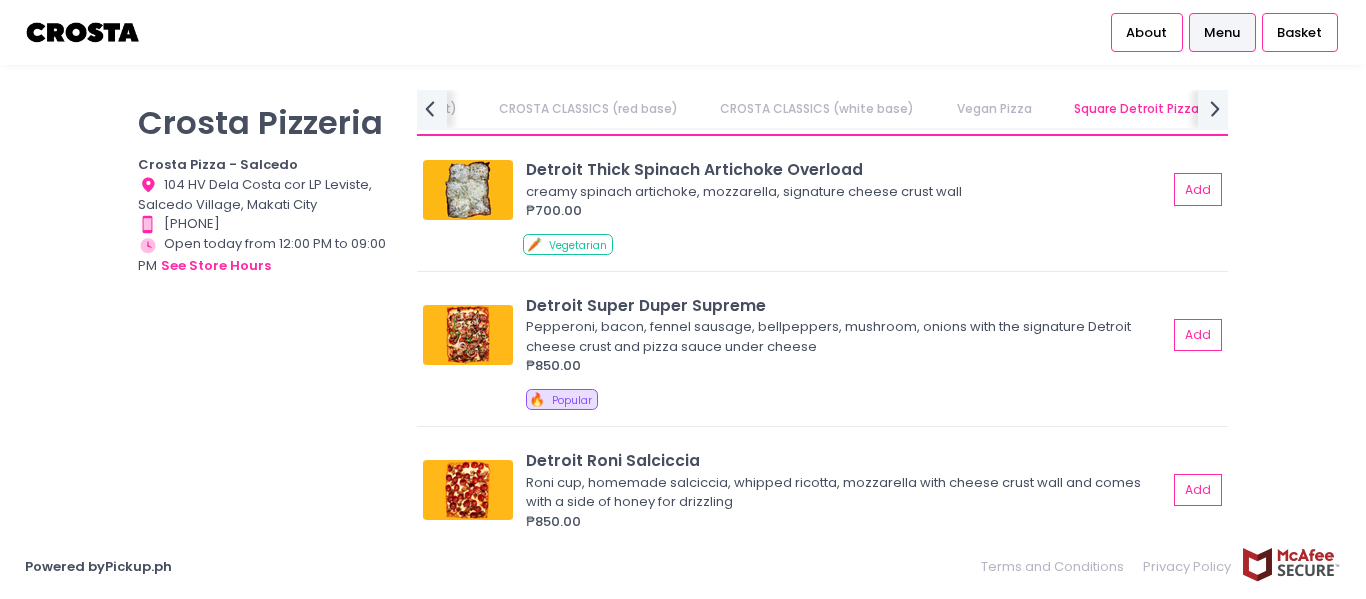 scroll, scrollTop: 2882, scrollLeft: 0, axis: vertical 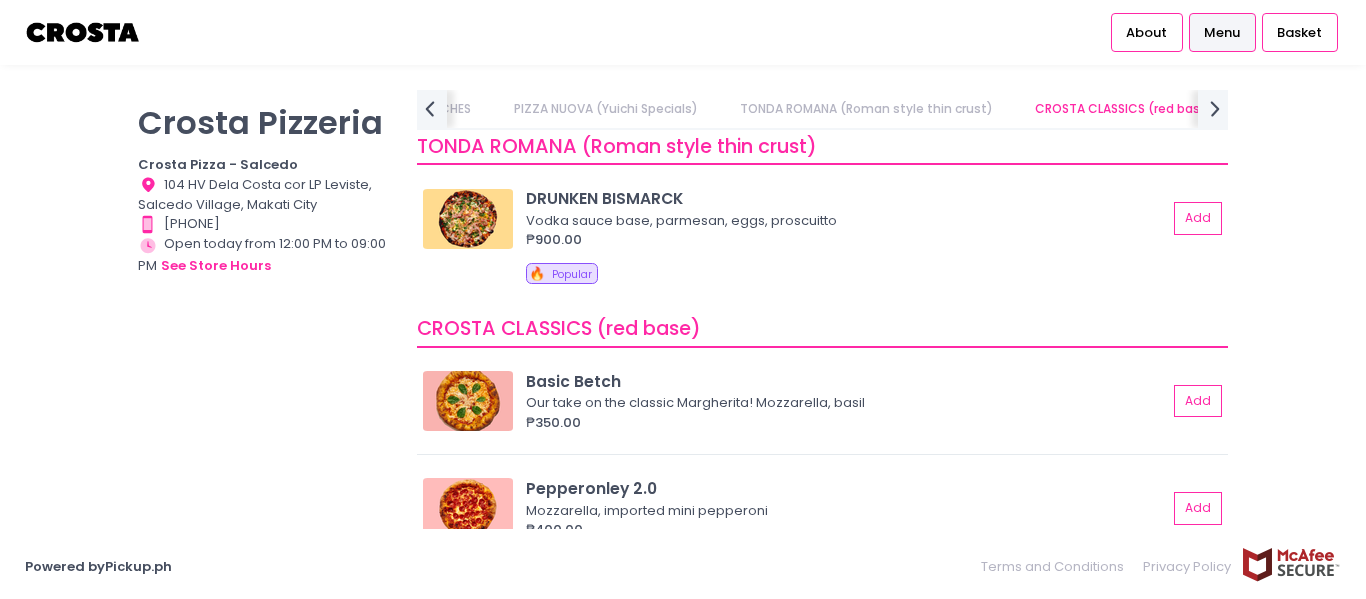 drag, startPoint x: 491, startPoint y: 416, endPoint x: 818, endPoint y: 459, distance: 329.8151 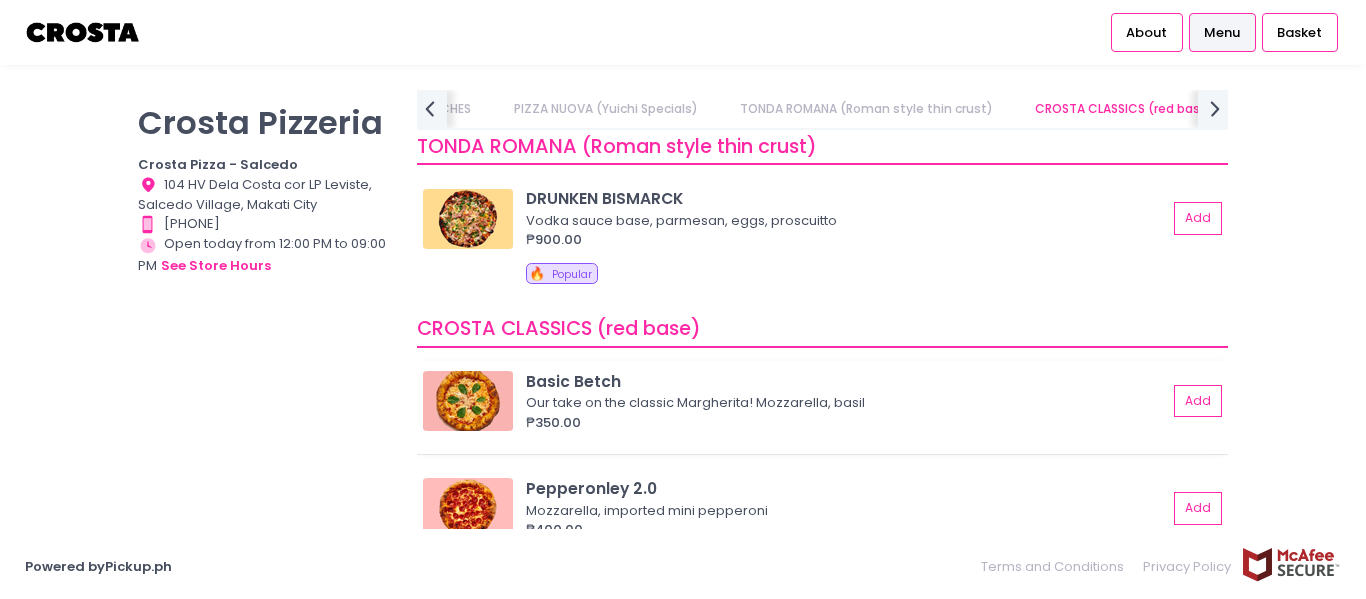 click on "Basic Betch" at bounding box center (846, 381) 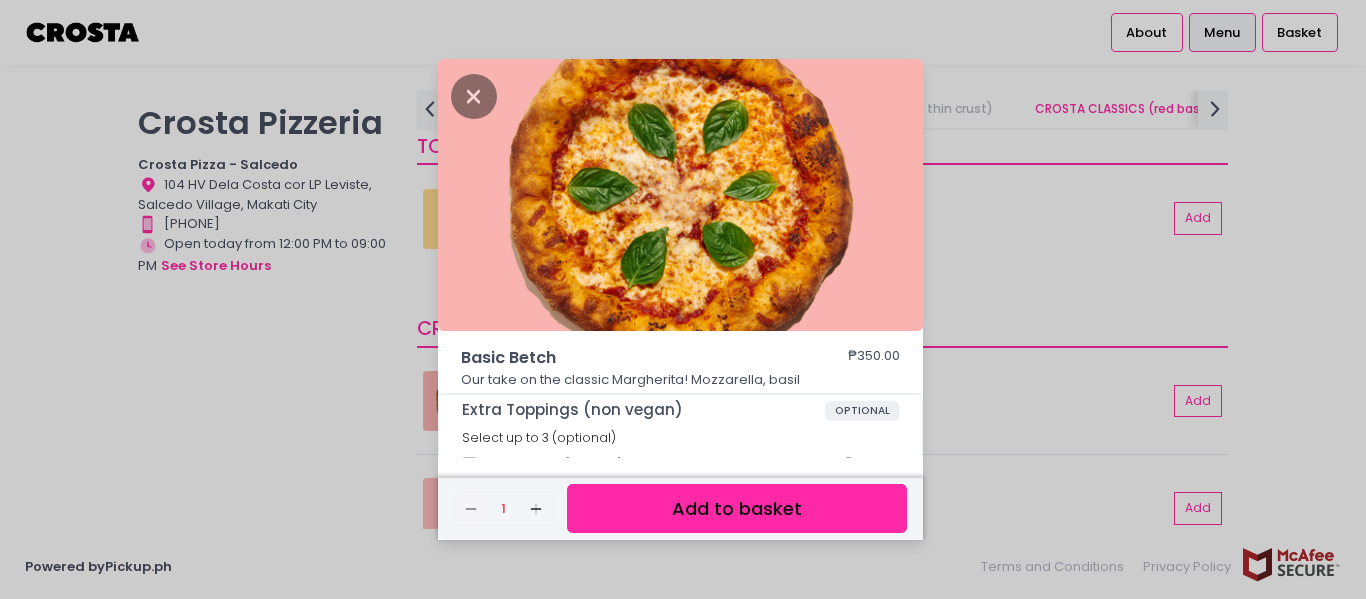 scroll, scrollTop: 470, scrollLeft: 0, axis: vertical 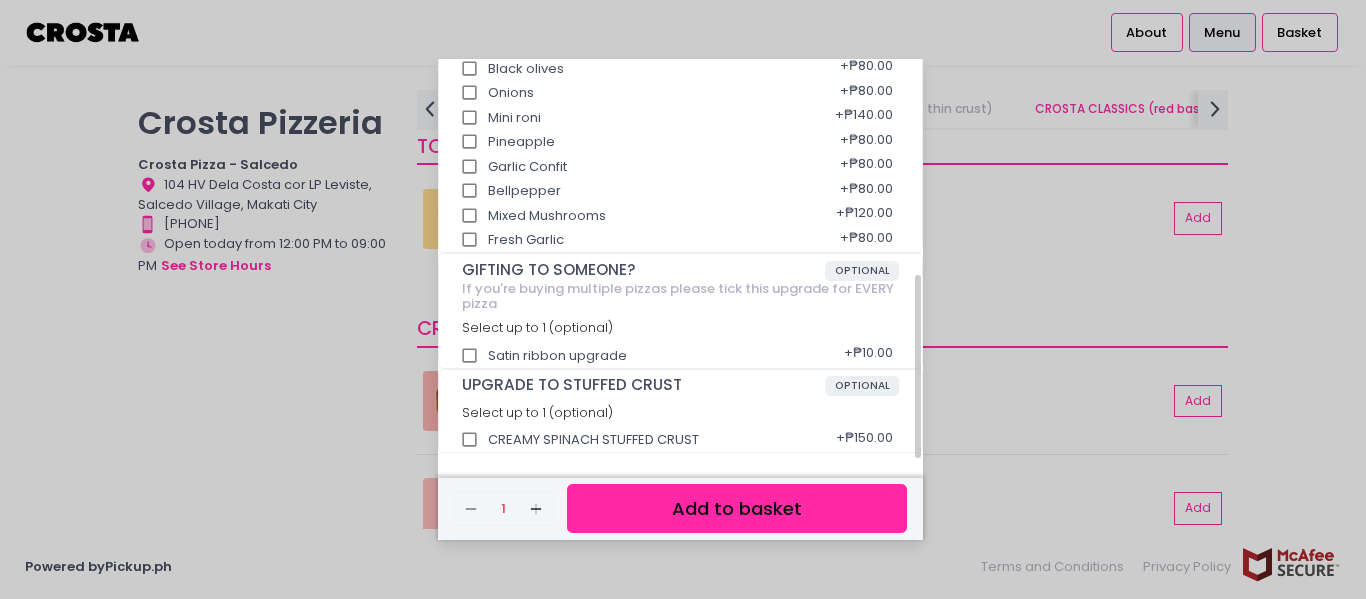 click on "UPGRADE TO STUFFED CRUST  OPTIONAL   Select up to    1 (optional) CREAMY SPINACH STUFFED CRUST   +  ₱150.00" at bounding box center [680, 411] 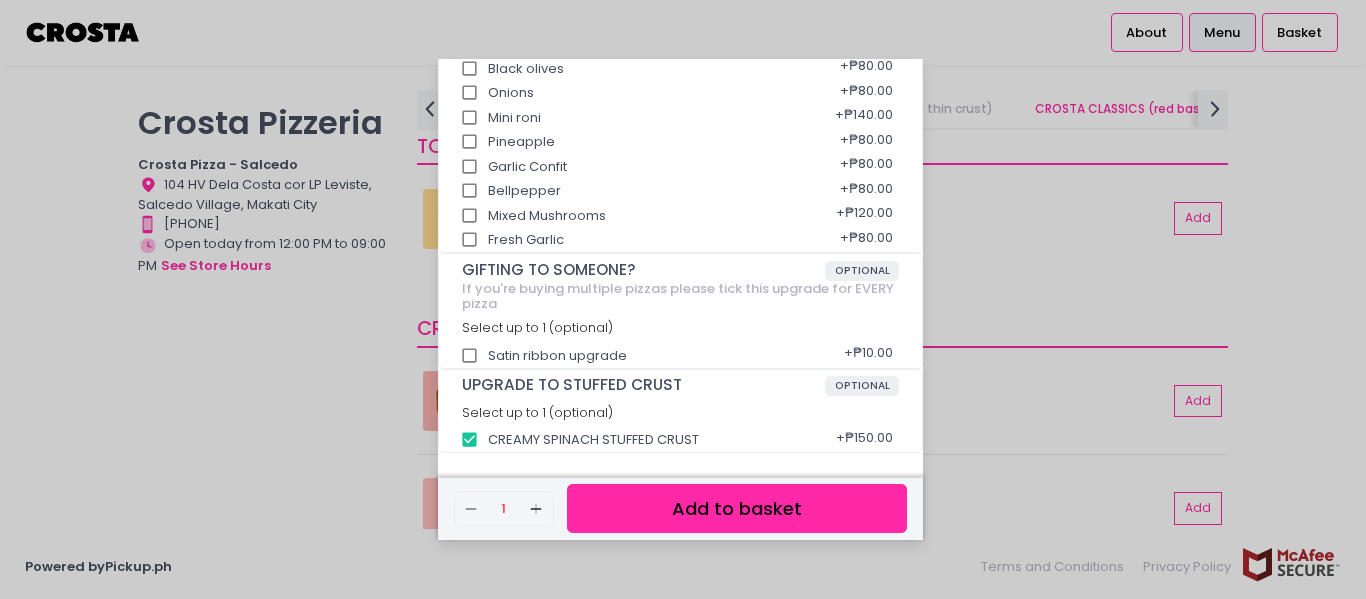 click on "Add to basket" at bounding box center [737, 508] 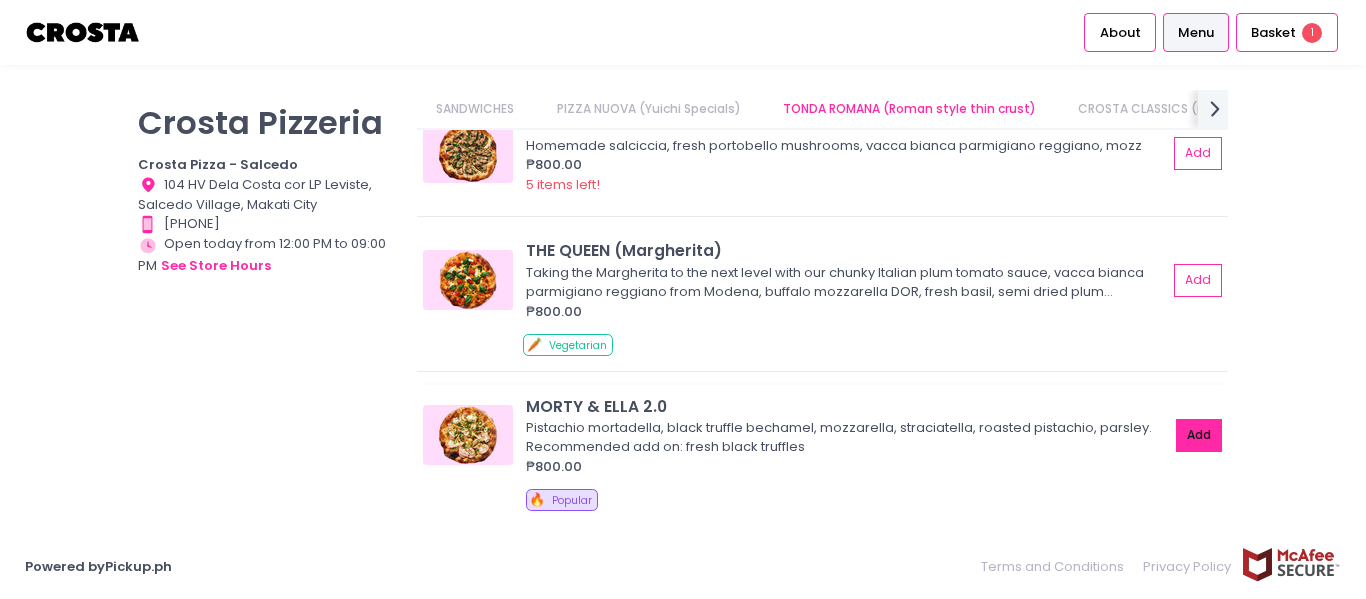 click on "Add" at bounding box center (1199, 435) 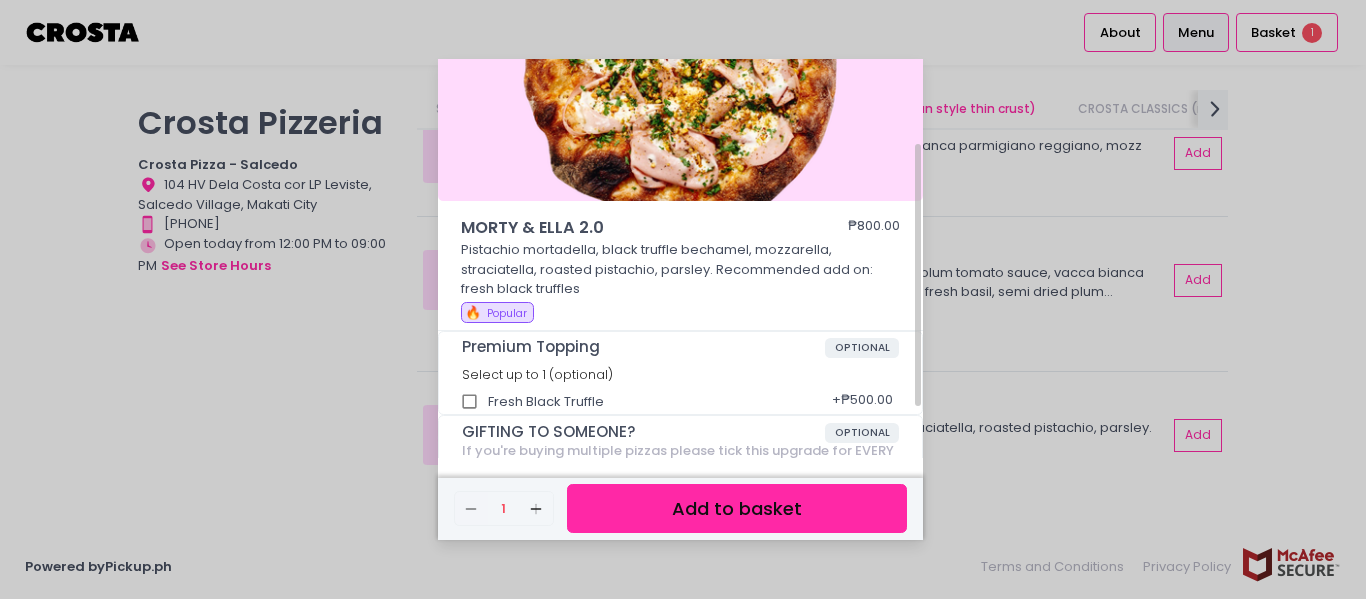 click on "Add to basket" at bounding box center (737, 508) 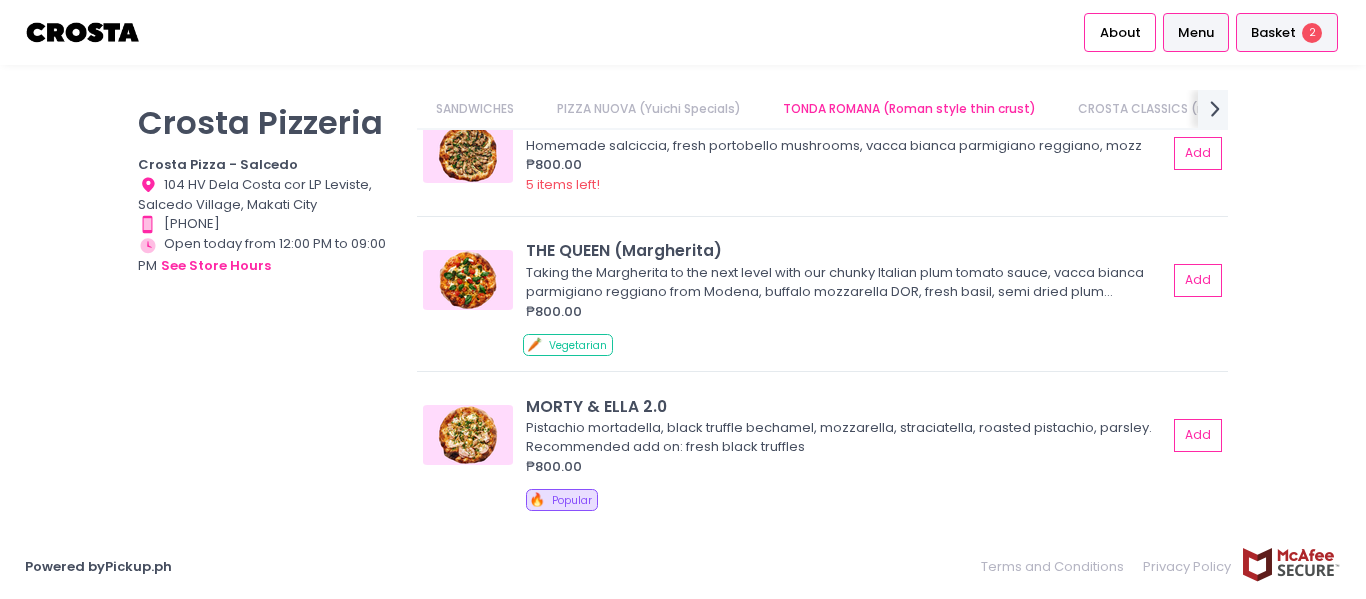 click on "Basket 2" at bounding box center [1287, 32] 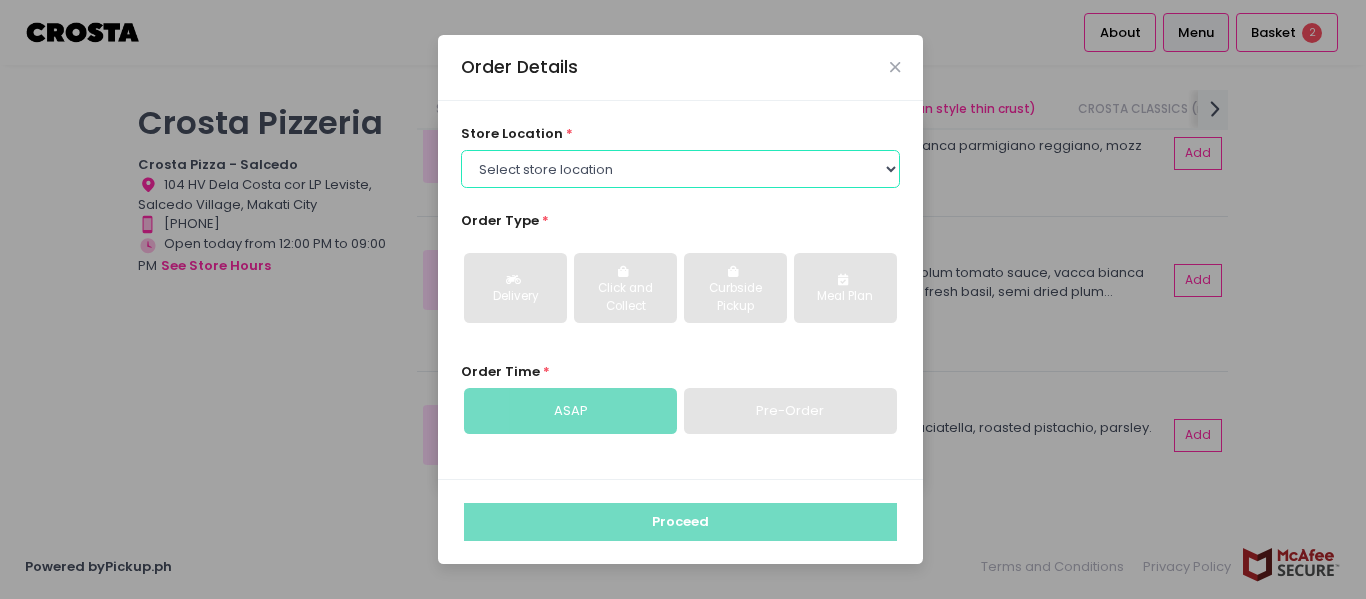 click on "Select store location Crosta Pizza - Salcedo  Crosta Pizza - San Juan" at bounding box center [681, 169] 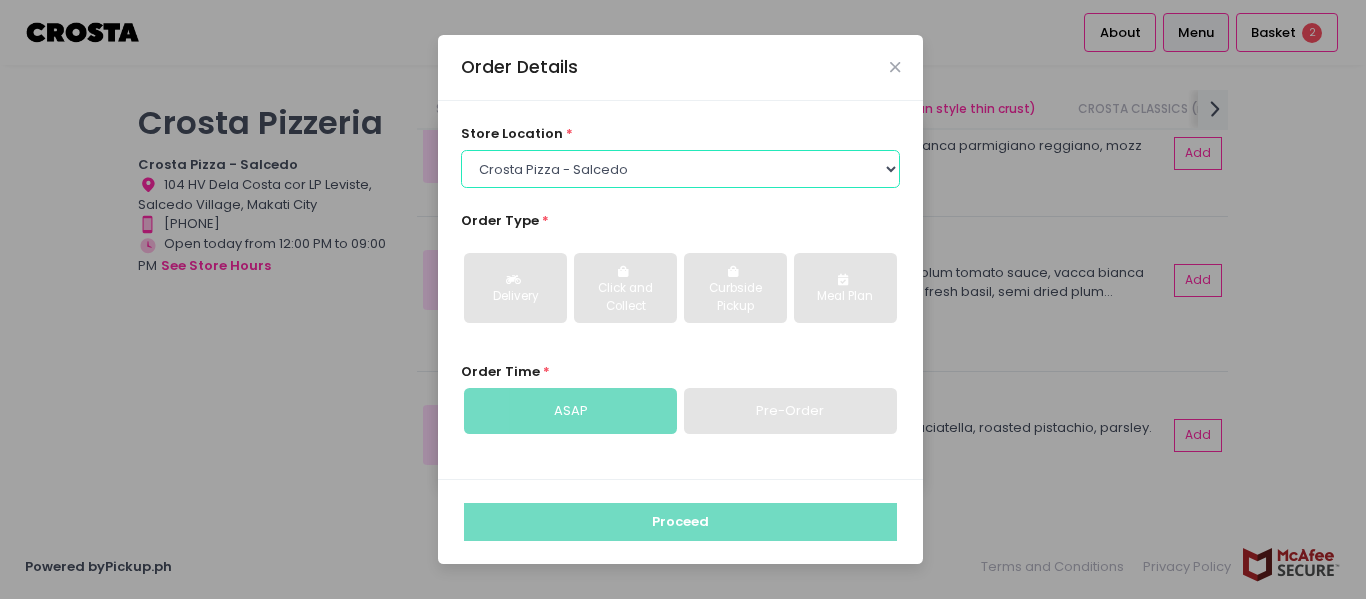 click on "Select store location Crosta Pizza - Salcedo  Crosta Pizza - San Juan" at bounding box center [681, 169] 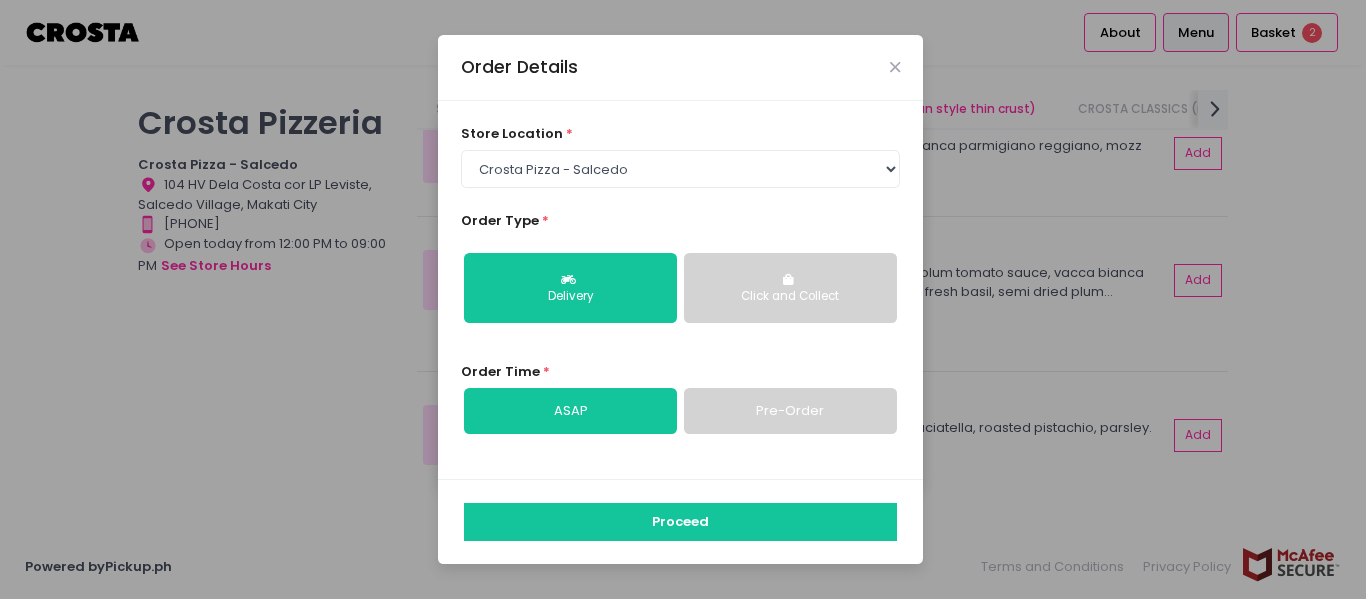 click on "Order Details" at bounding box center (680, 68) 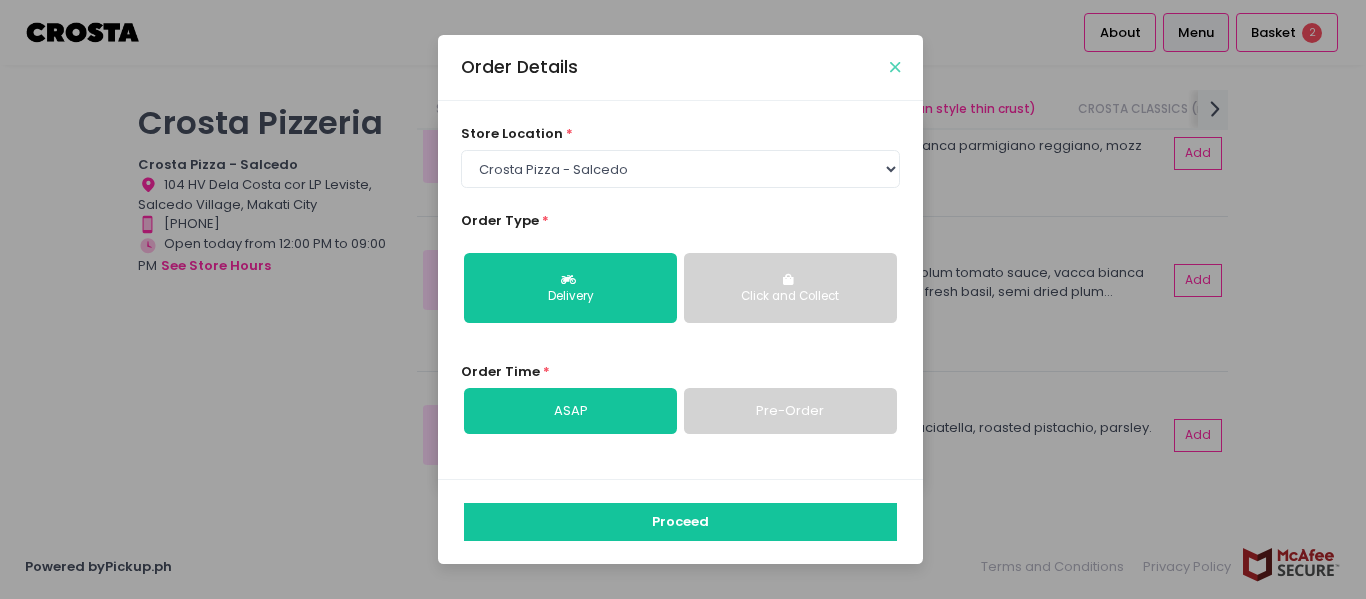 click at bounding box center (895, 67) 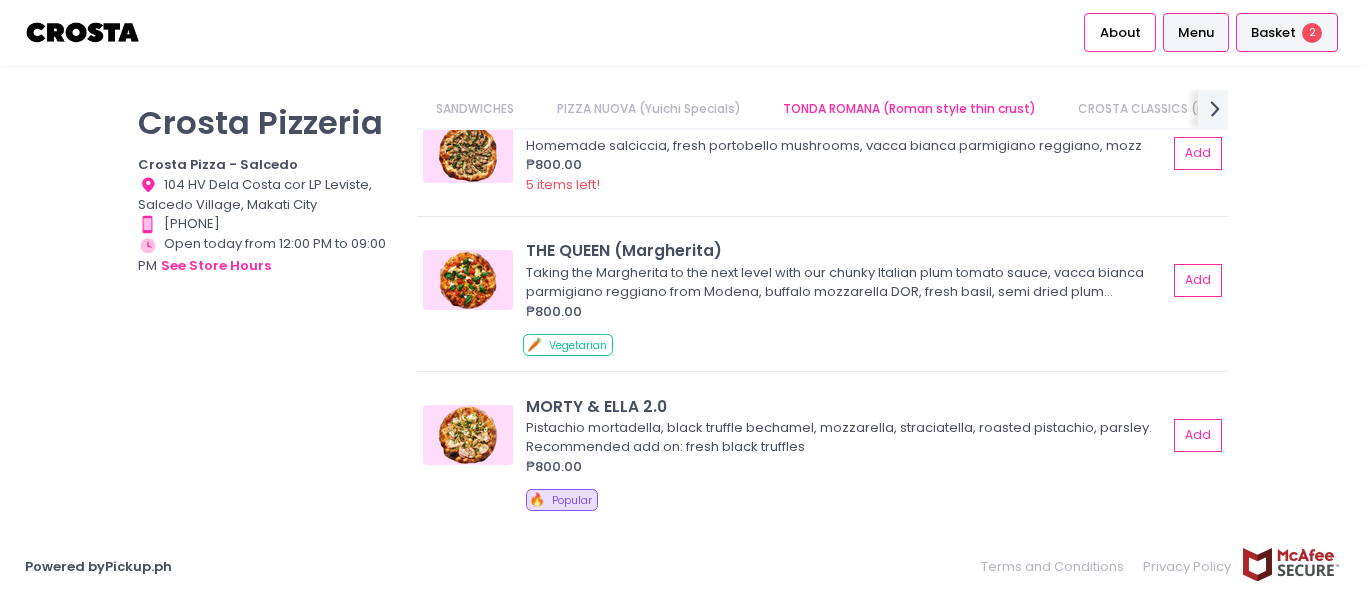 click on "Basket" at bounding box center [1273, 33] 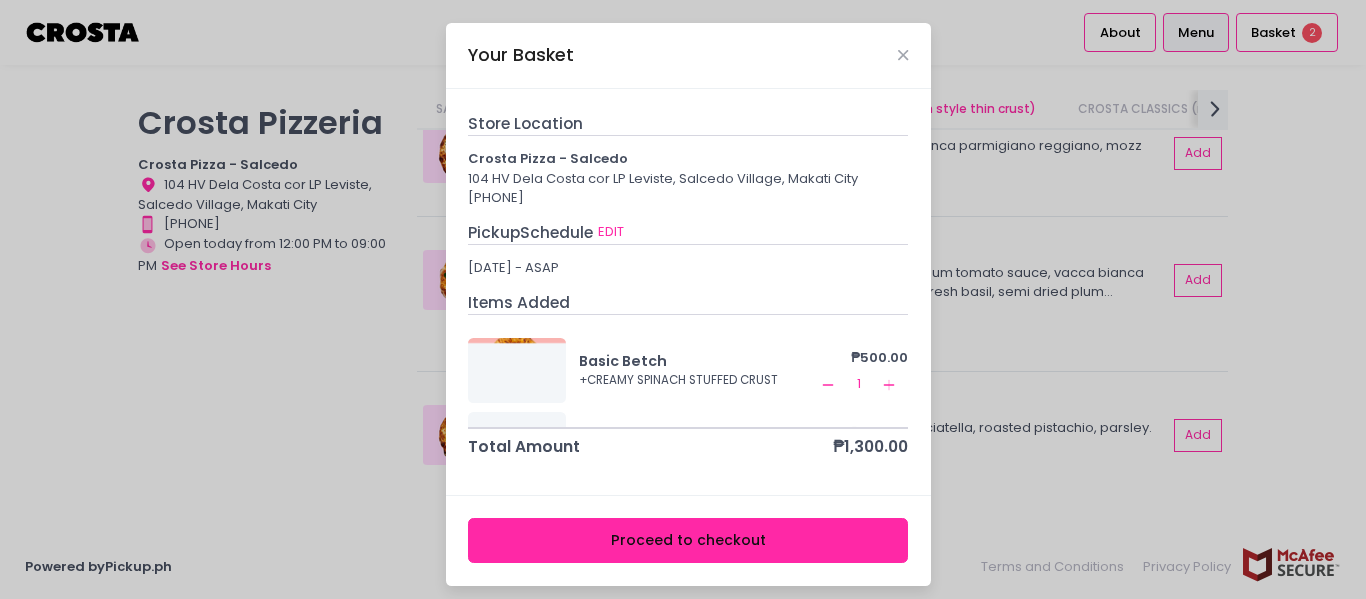scroll, scrollTop: 9, scrollLeft: 0, axis: vertical 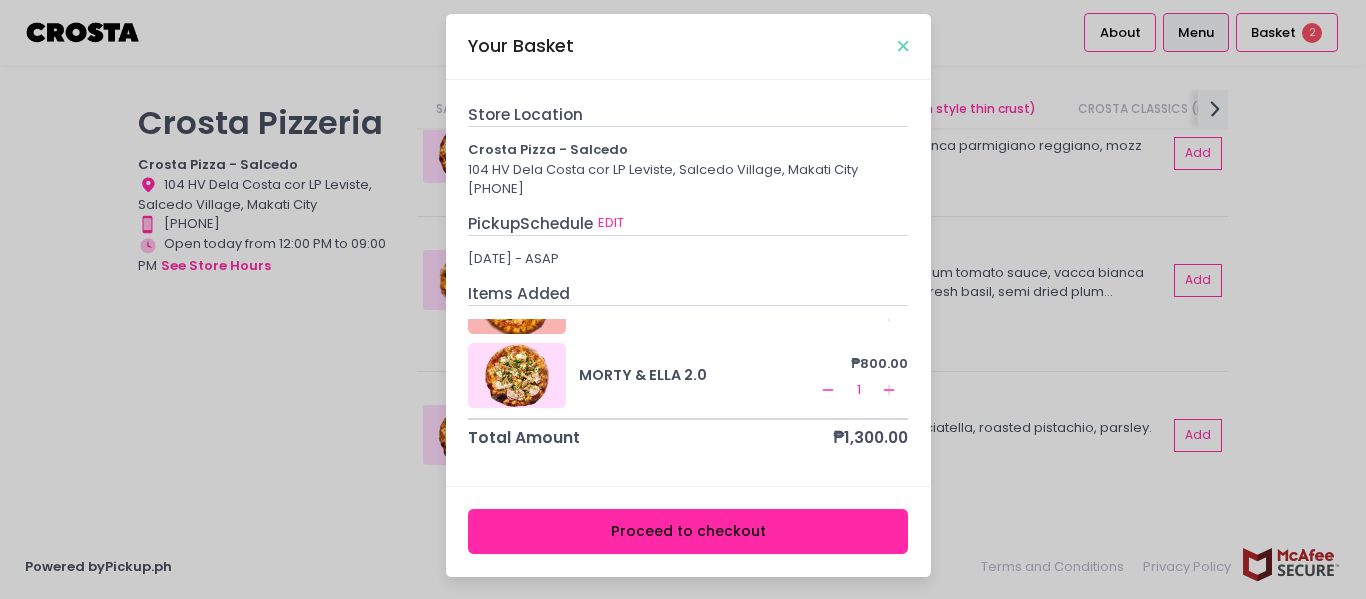 click at bounding box center [903, 46] 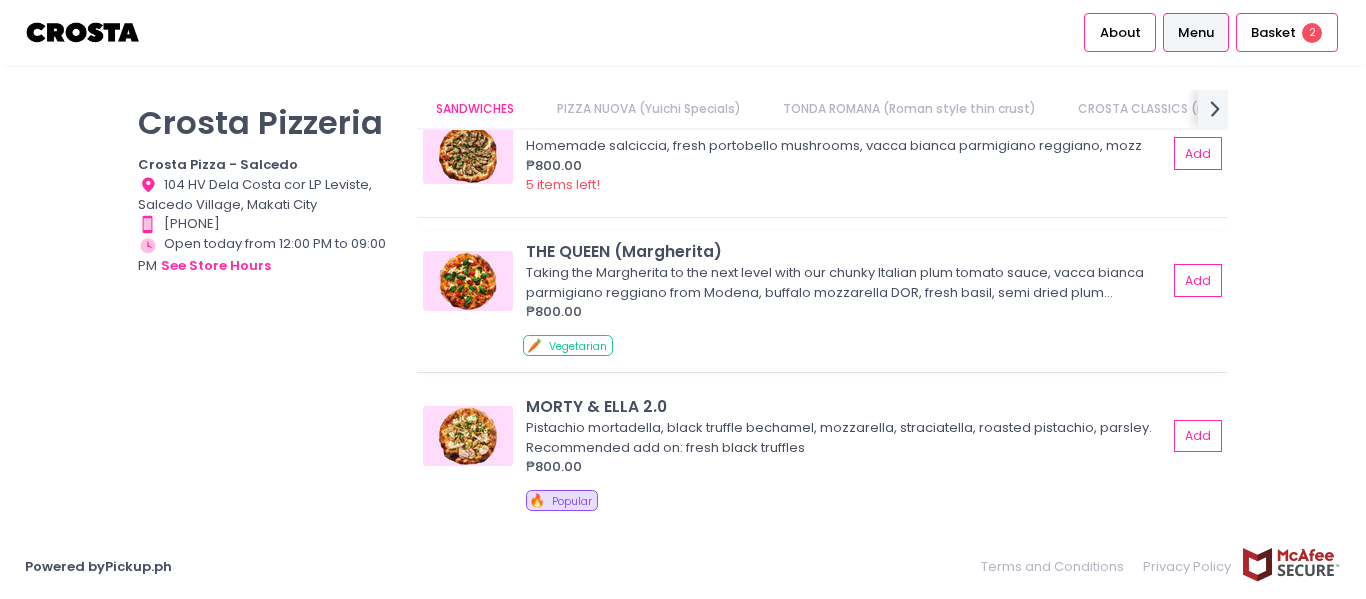 scroll, scrollTop: 0, scrollLeft: 0, axis: both 